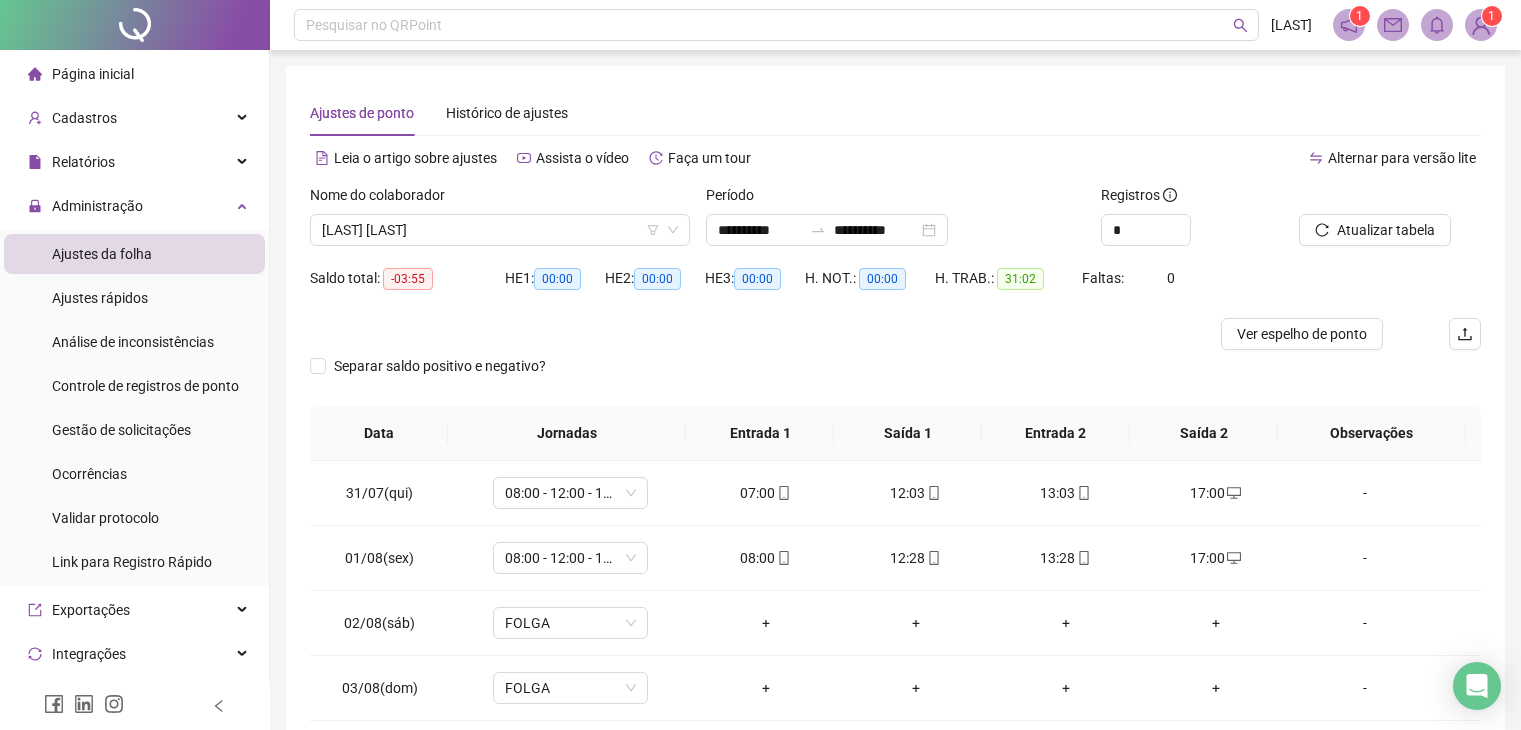 scroll, scrollTop: 223, scrollLeft: 0, axis: vertical 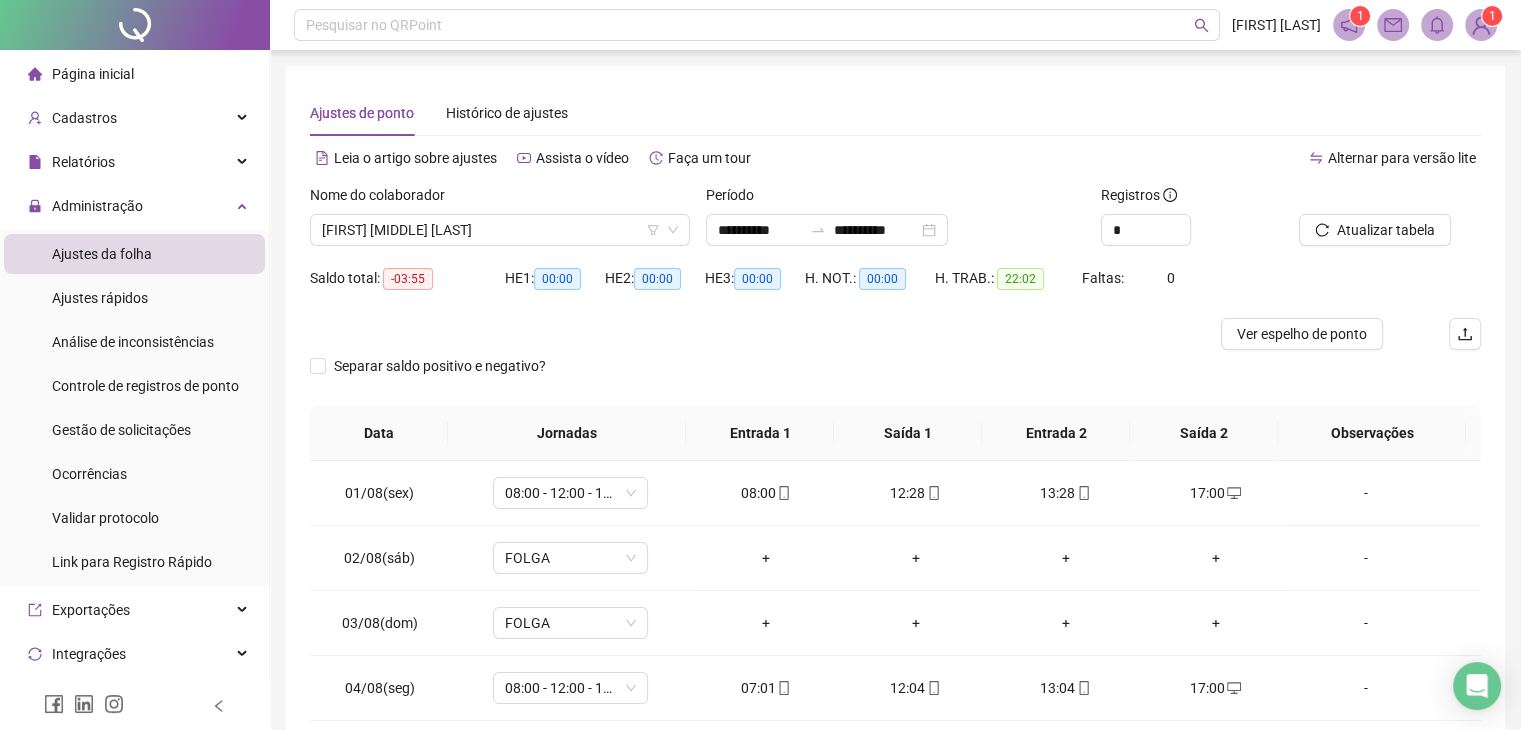 click on "HE 1:   00:00" at bounding box center (555, 278) 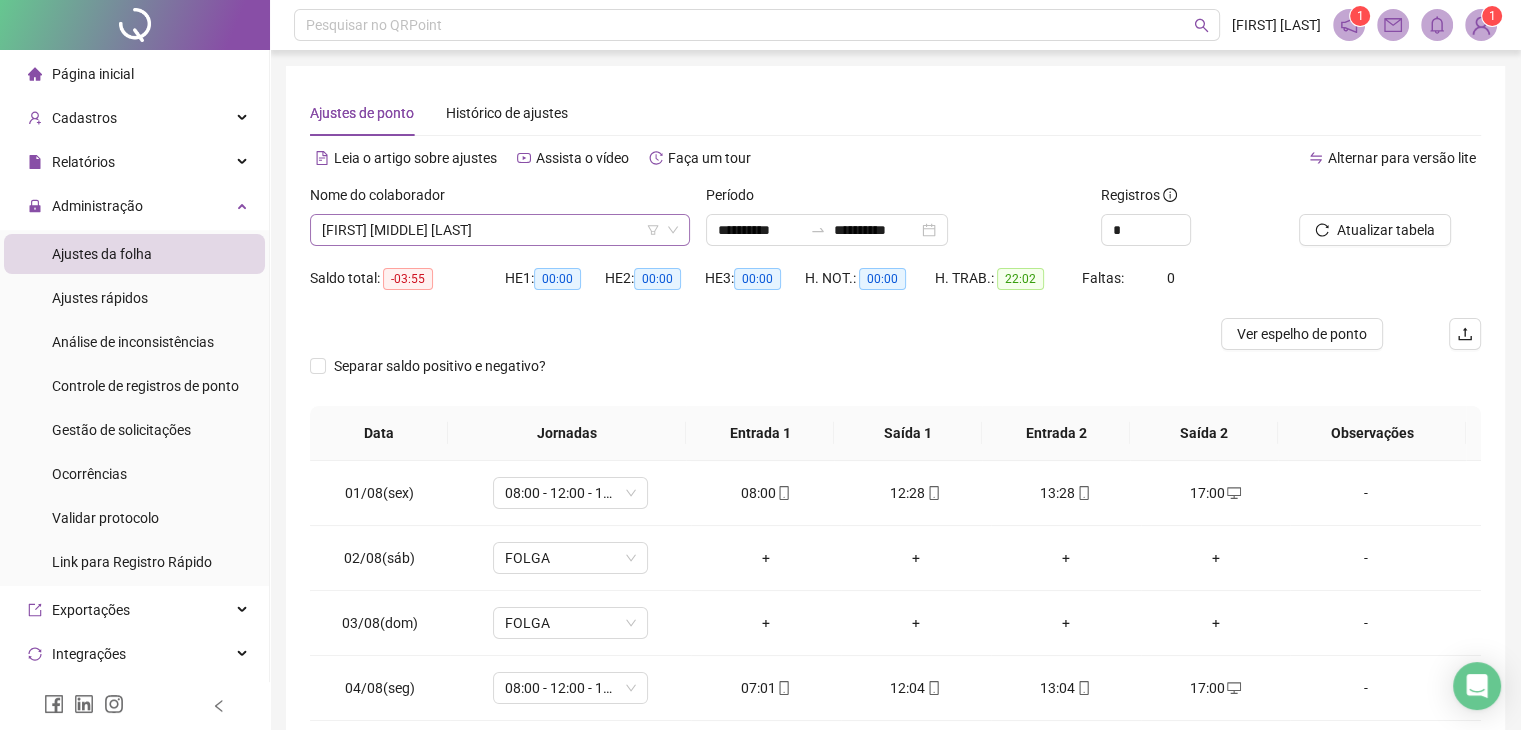 click on "[FIRST] [MIDDLE] [LAST]" at bounding box center (500, 230) 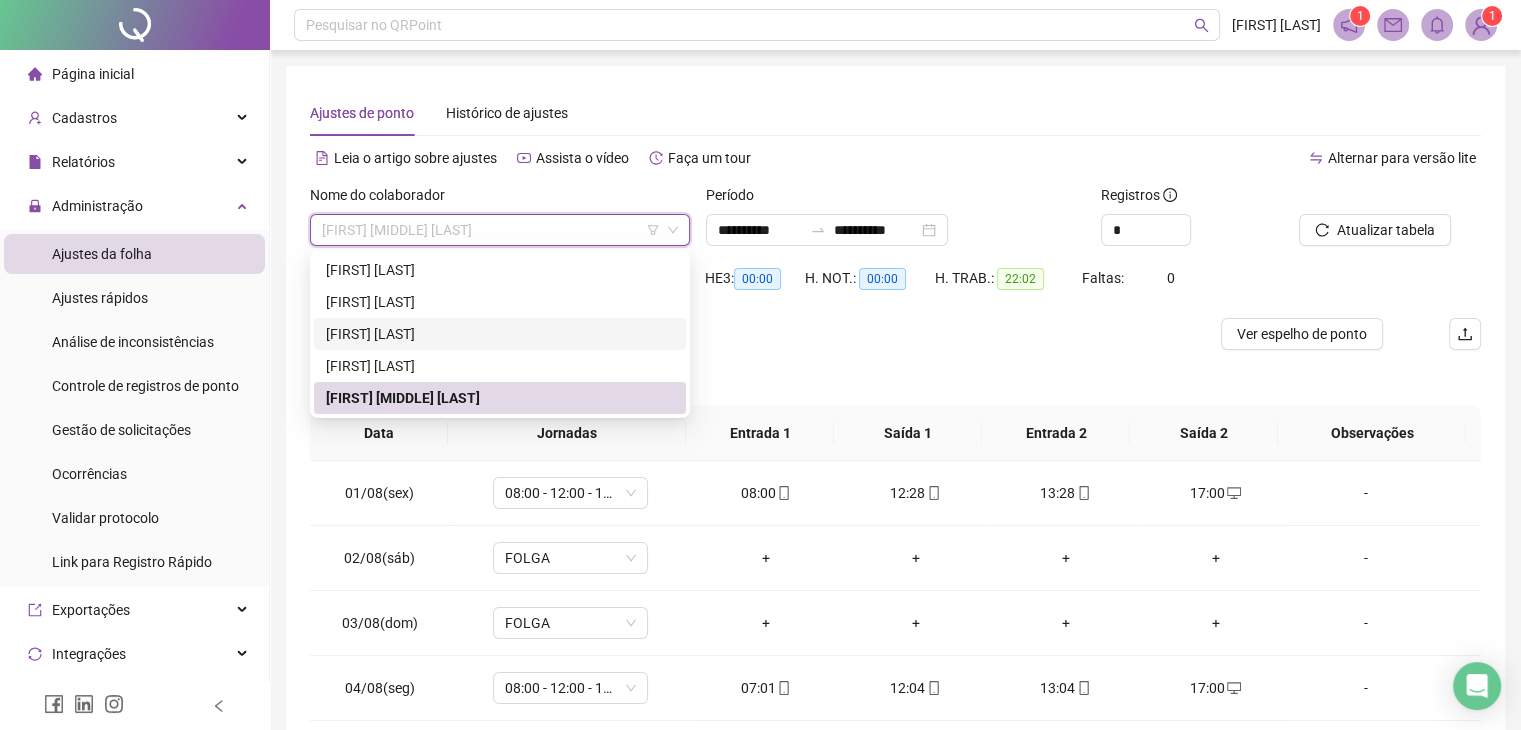 click on "Separar saldo positivo e negativo?" at bounding box center (895, 378) 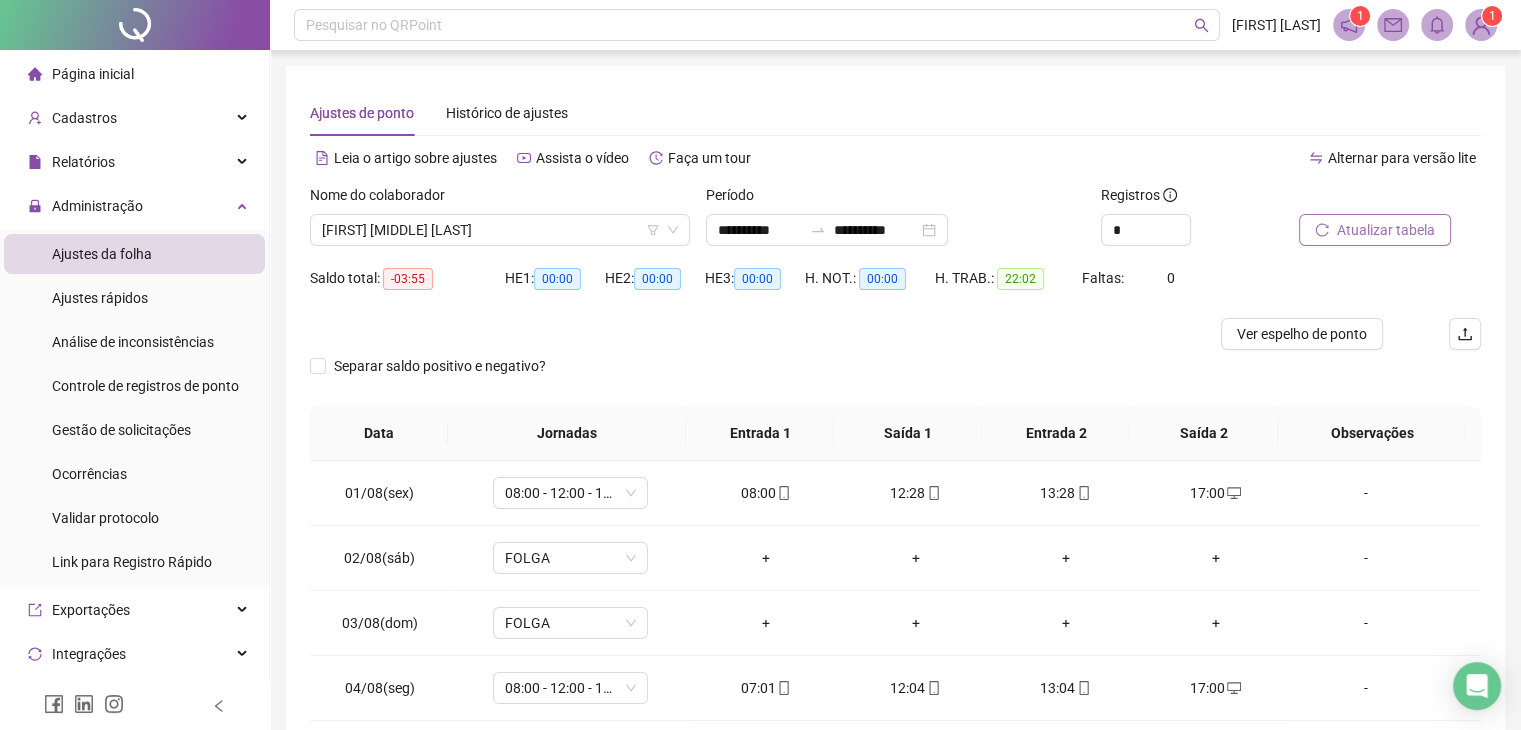 click on "Atualizar tabela" at bounding box center [1386, 230] 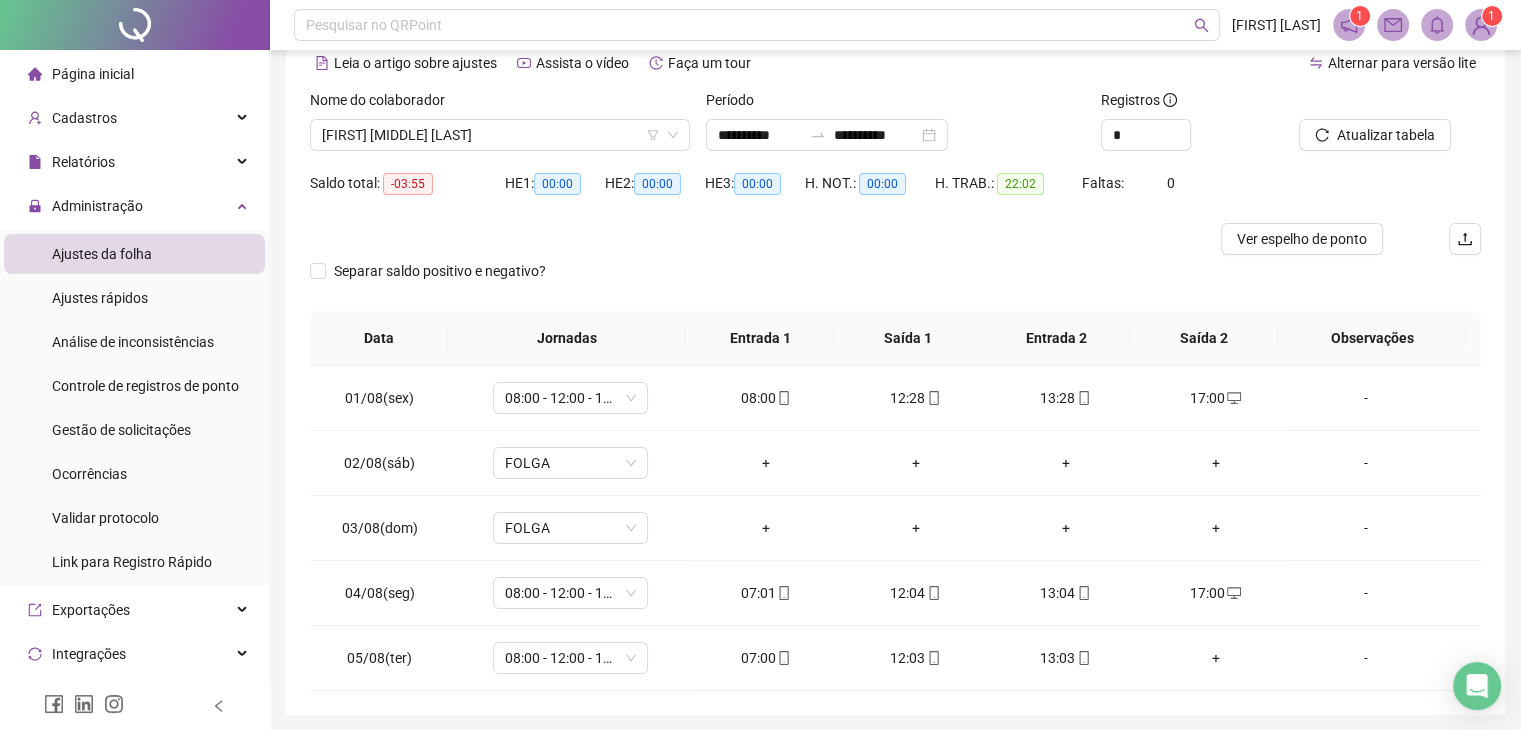 scroll, scrollTop: 0, scrollLeft: 0, axis: both 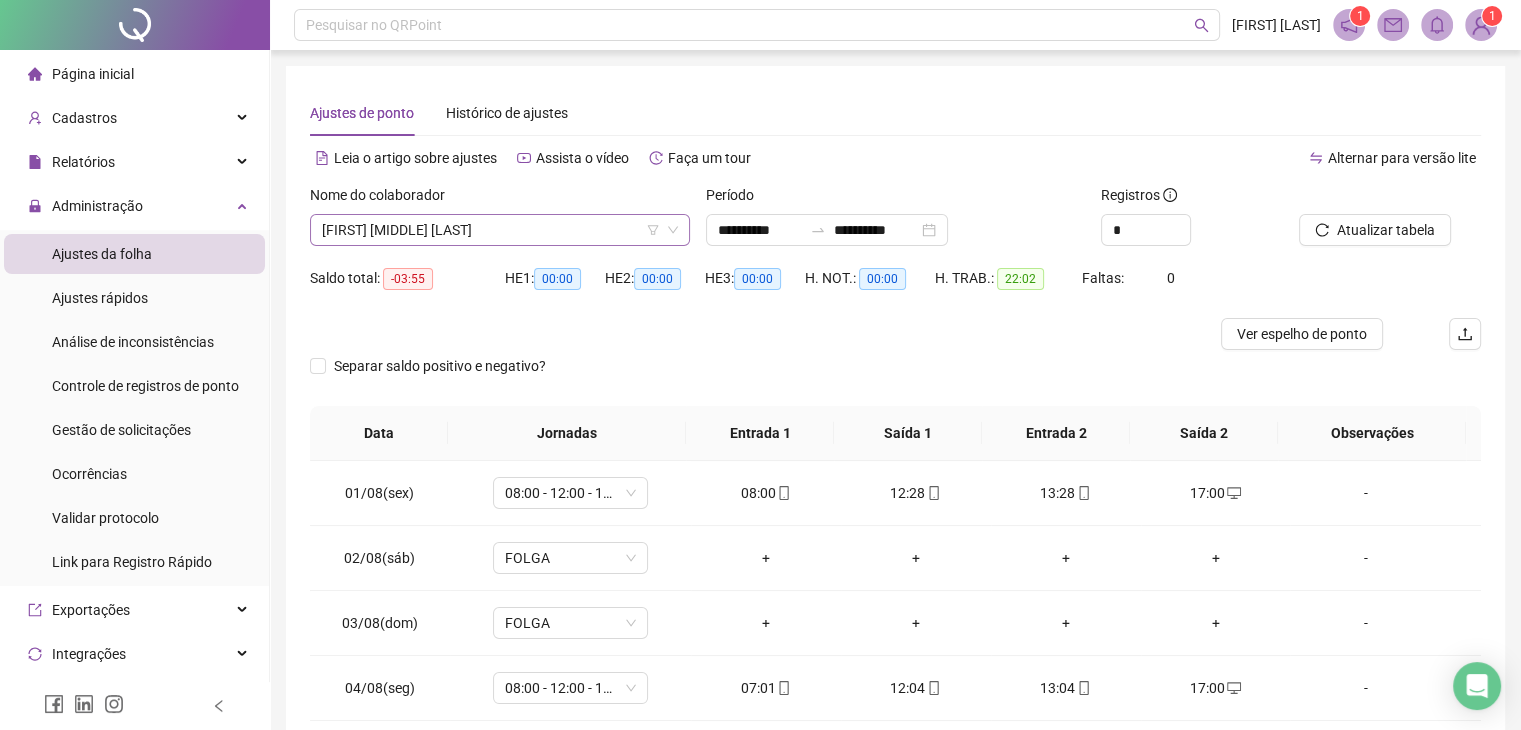 drag, startPoint x: 509, startPoint y: 231, endPoint x: 495, endPoint y: 242, distance: 17.804493 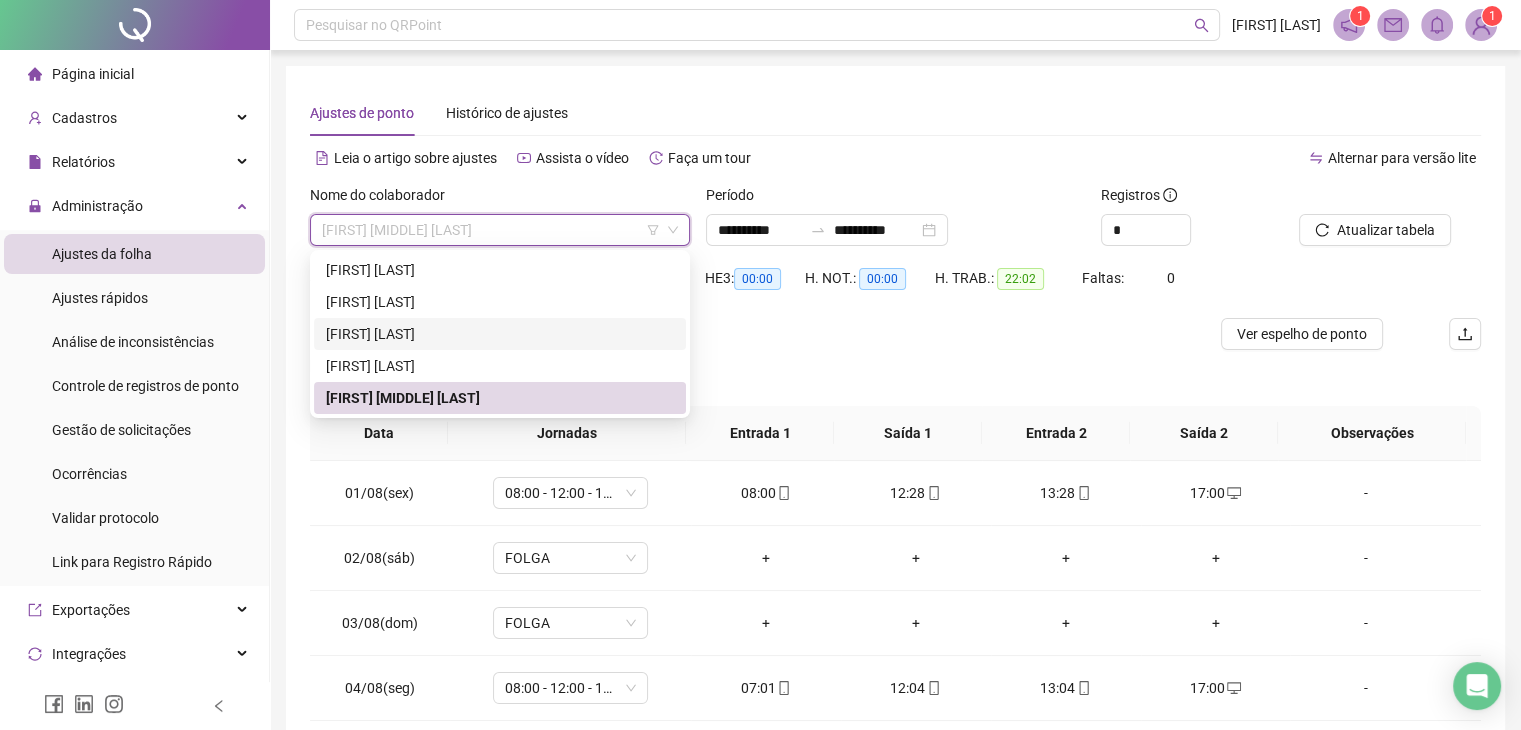 click on "[FIRST] [LAST]" at bounding box center [500, 334] 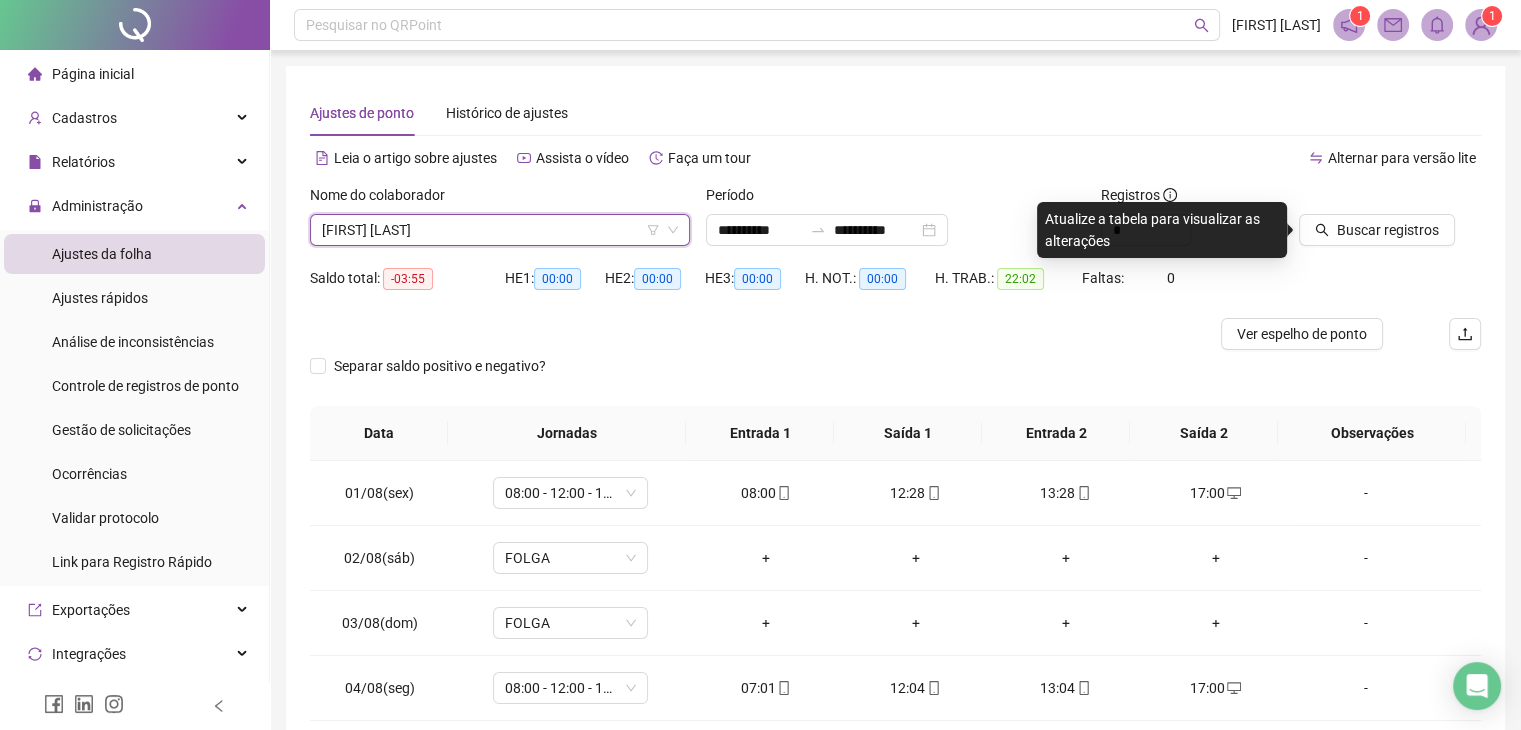 click on "Buscar registros" at bounding box center [1390, 223] 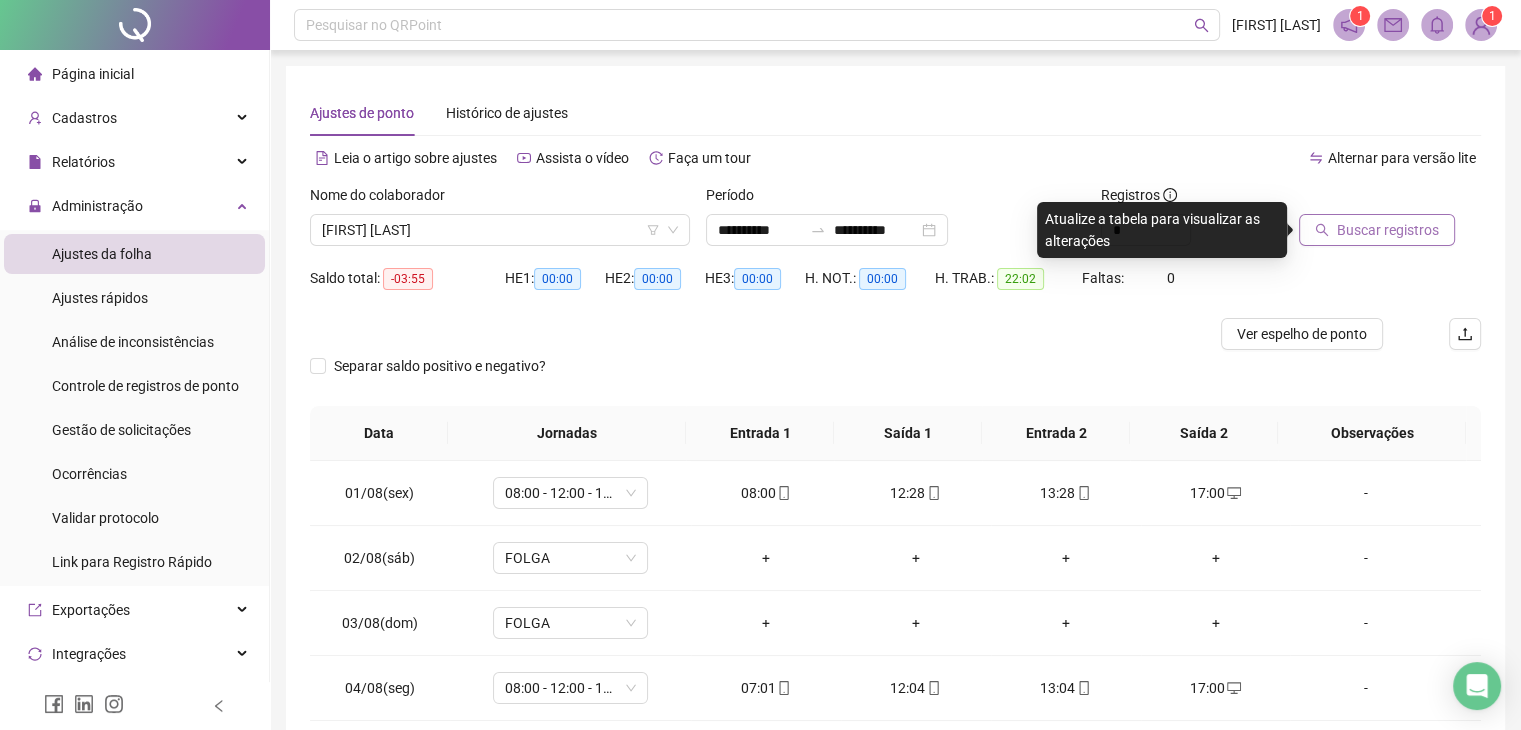 click on "Buscar registros" at bounding box center (1377, 230) 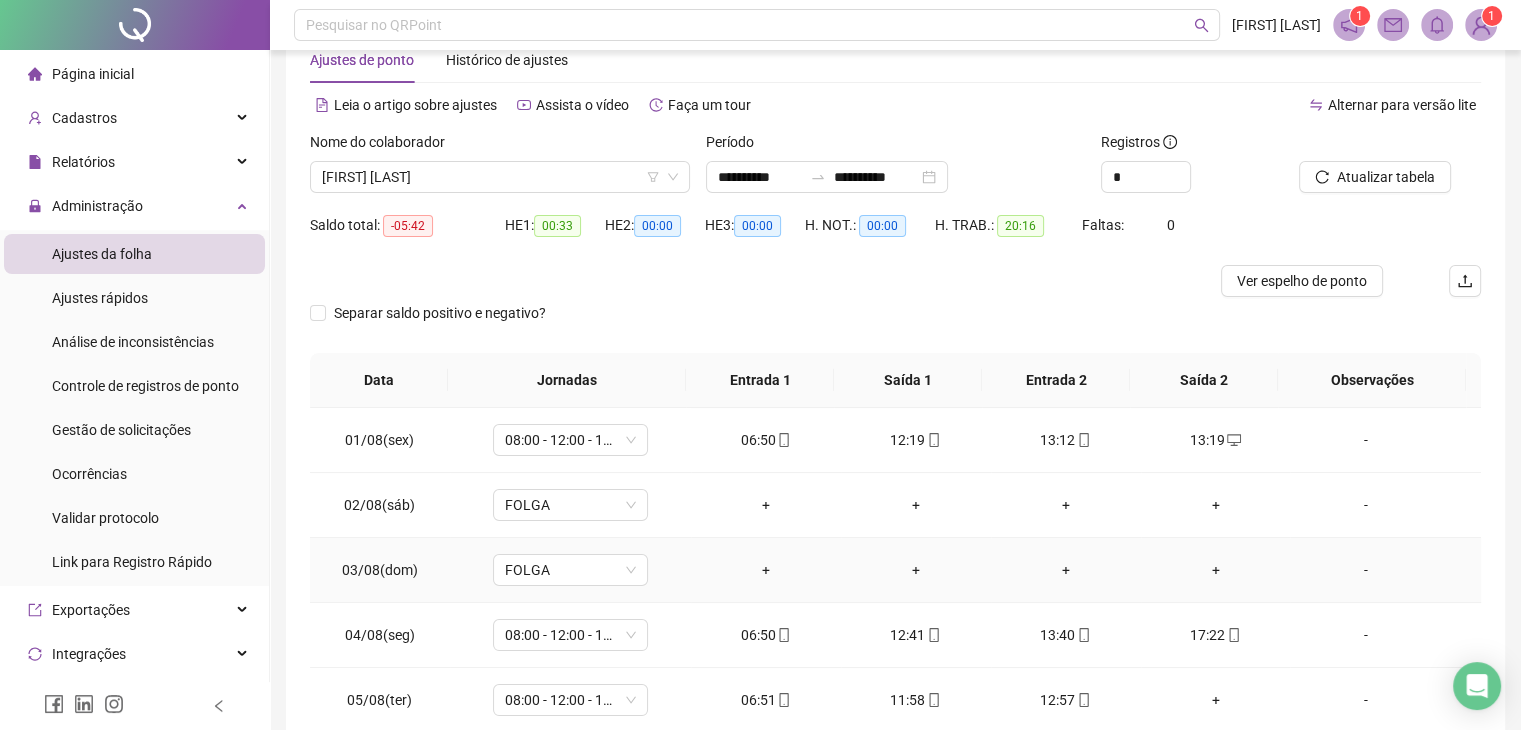 scroll, scrollTop: 0, scrollLeft: 0, axis: both 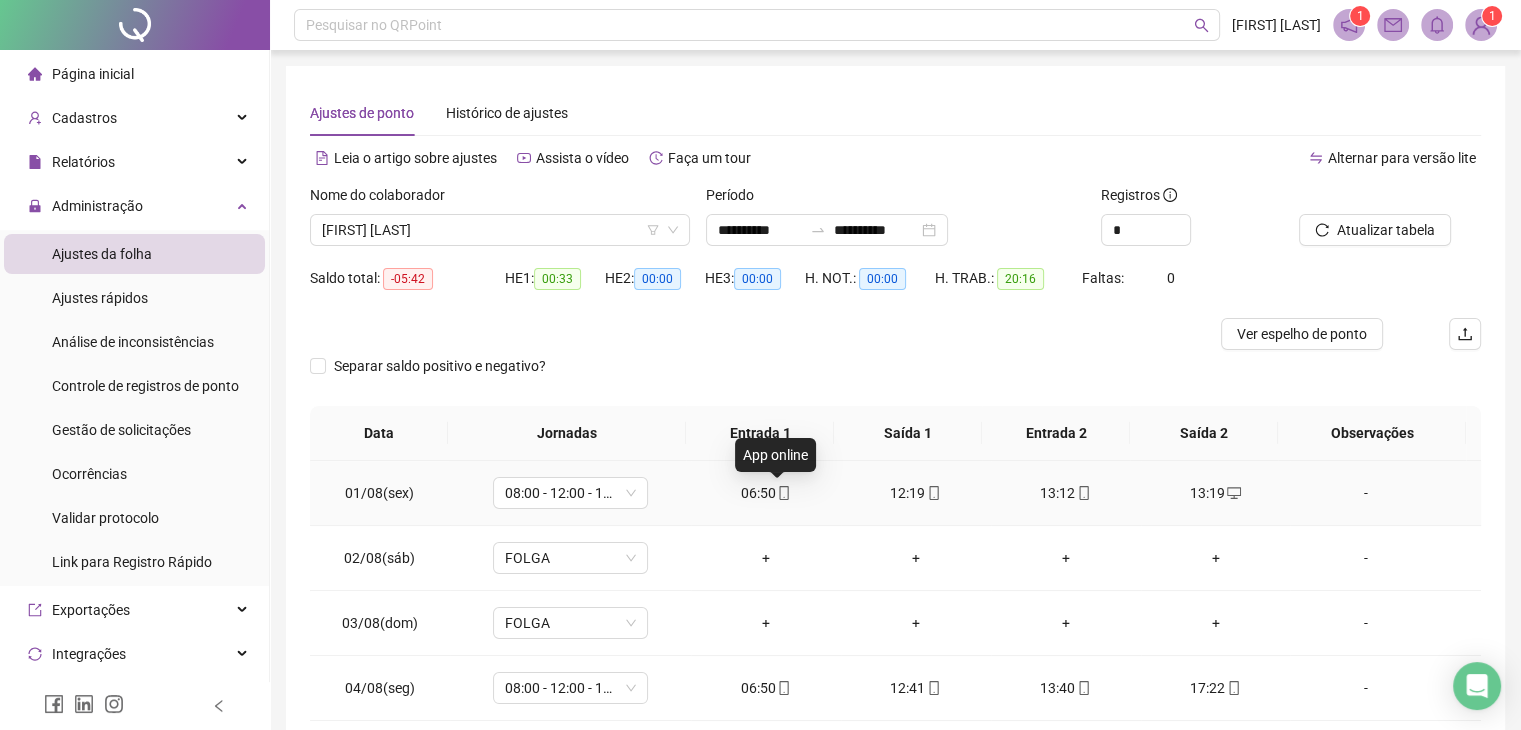 click 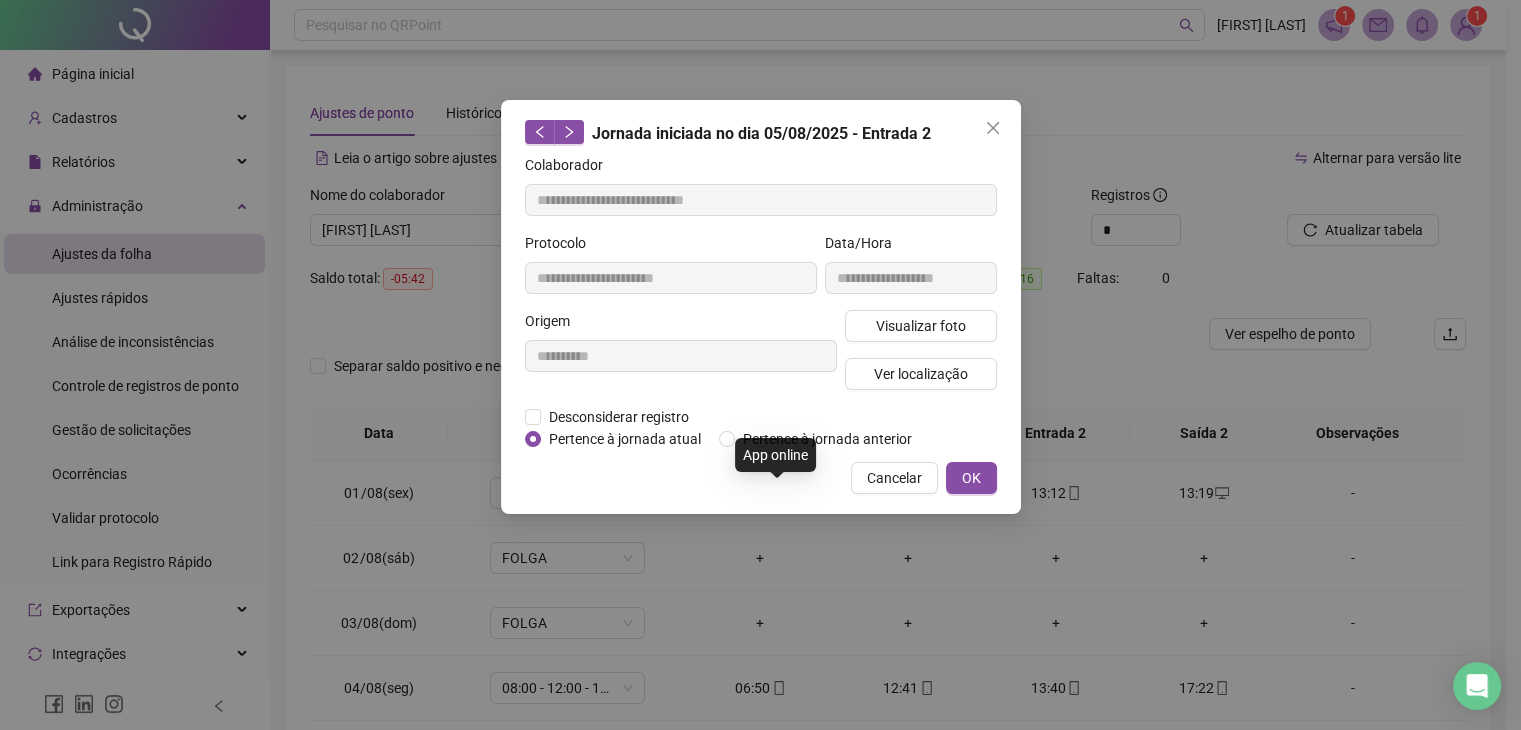 type on "**********" 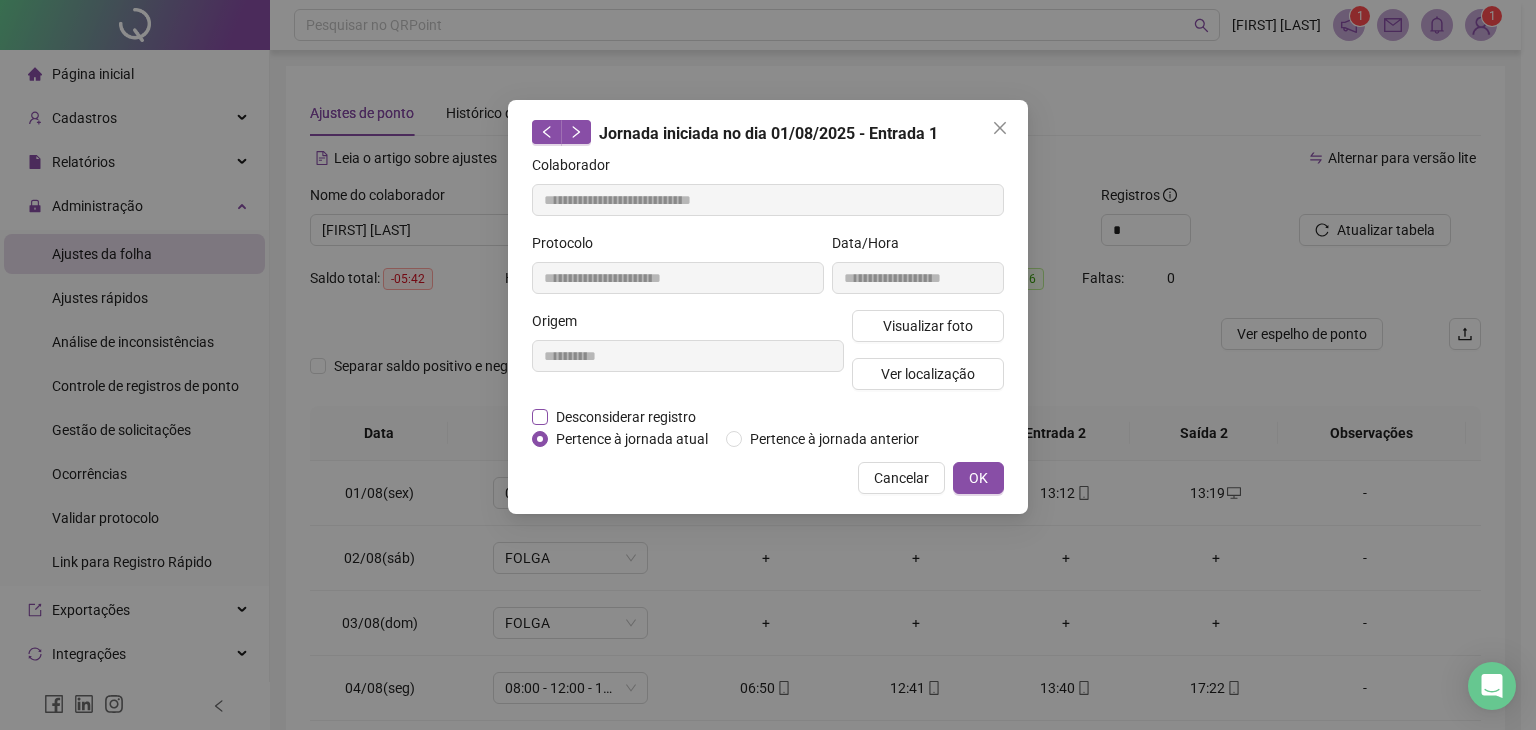 click on "Desconsiderar registro" at bounding box center (626, 417) 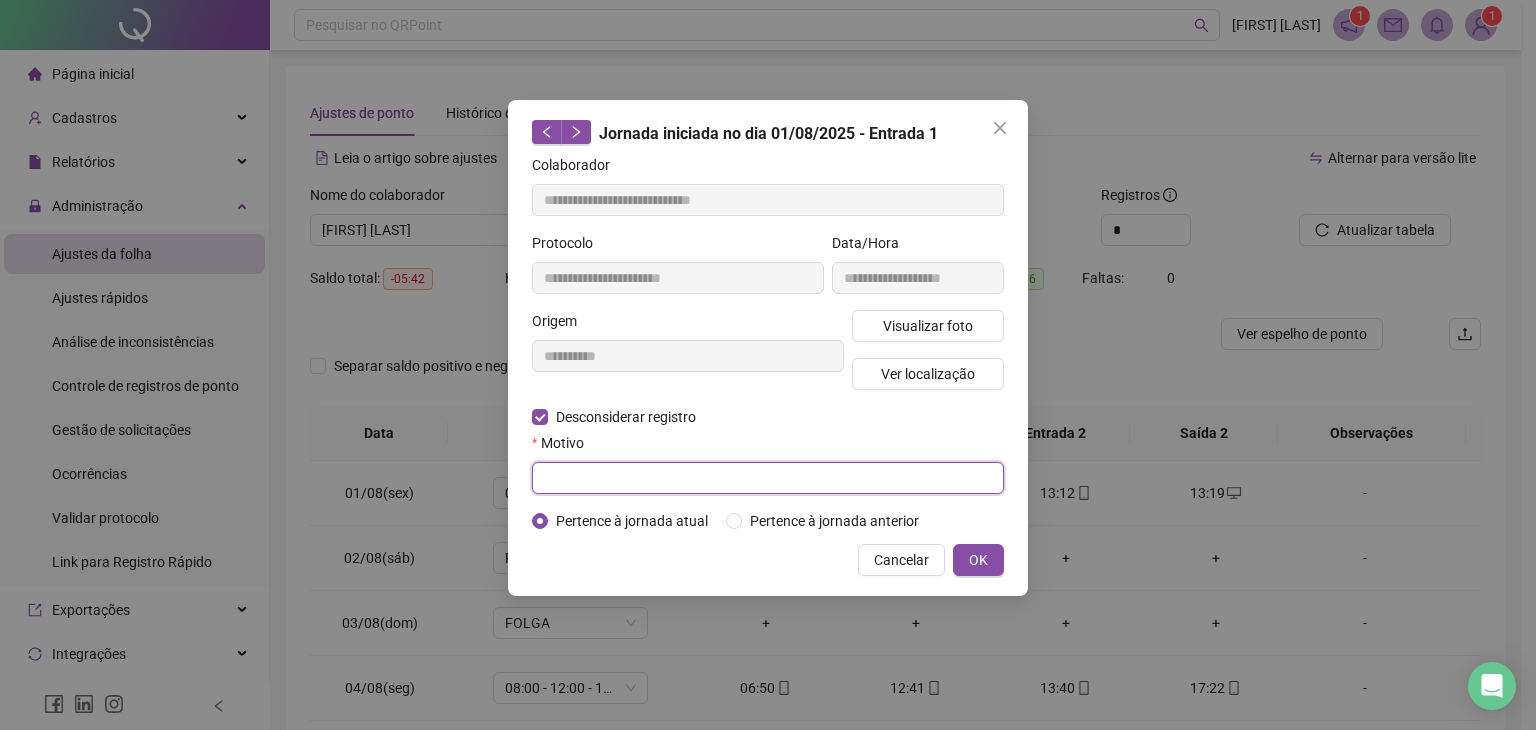 click at bounding box center (768, 478) 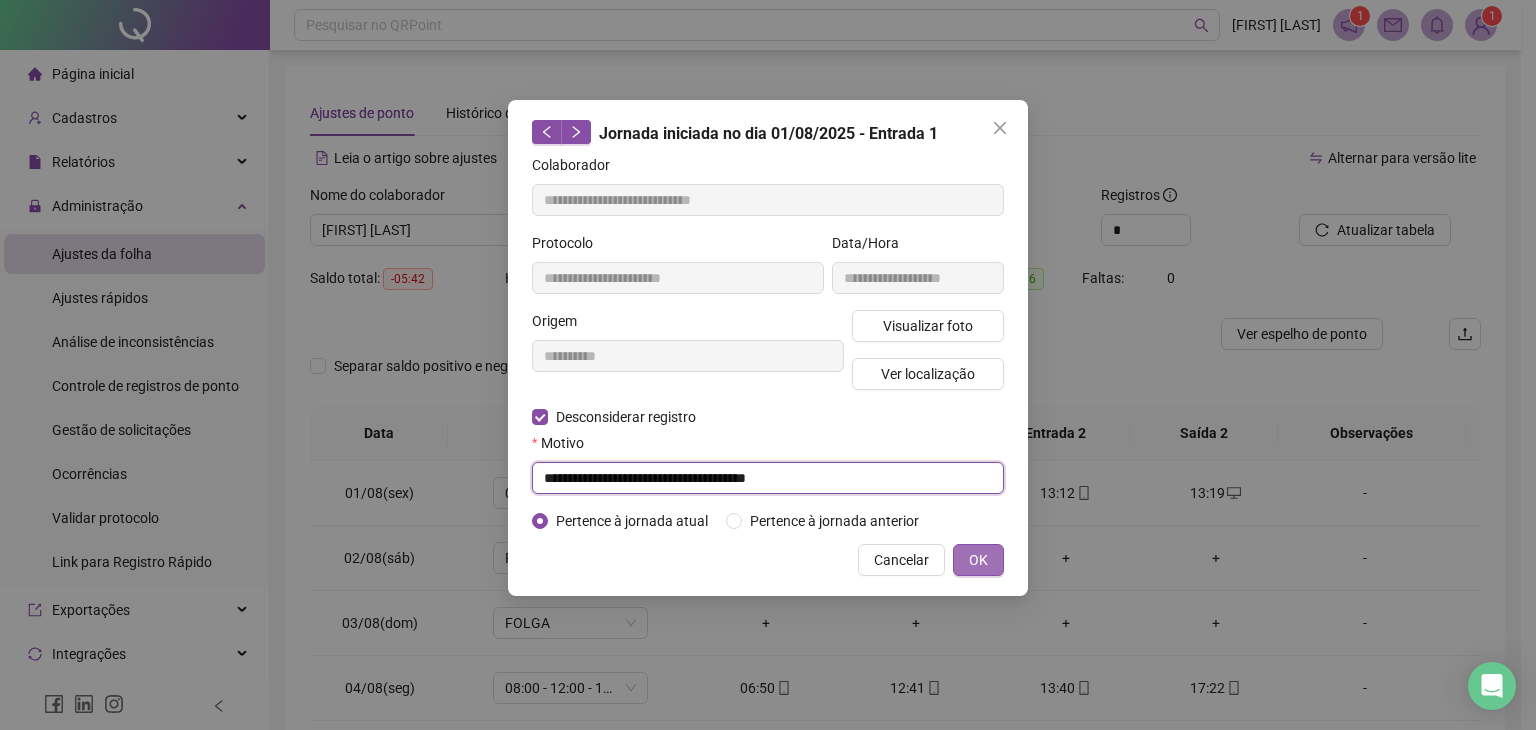 type on "**********" 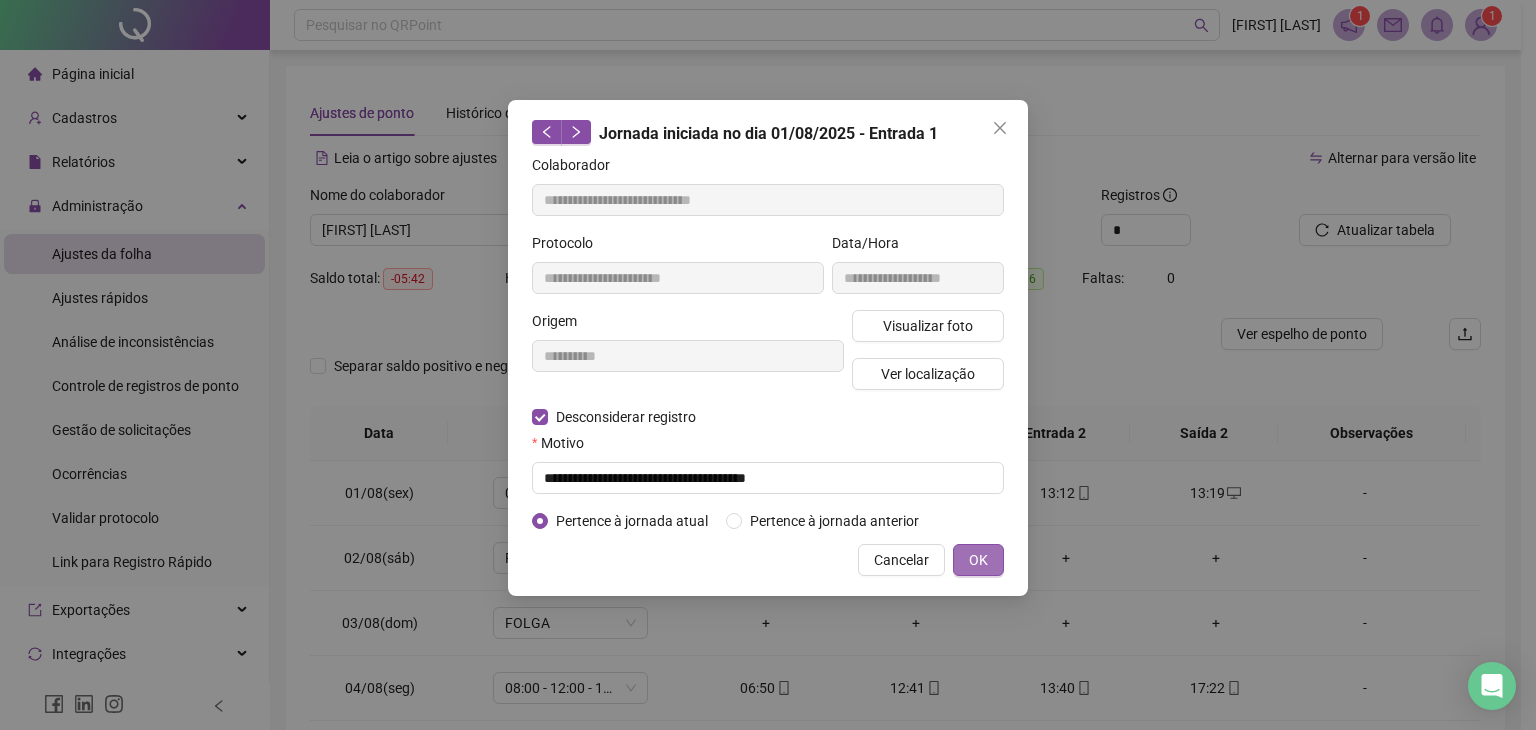 click on "OK" at bounding box center [978, 560] 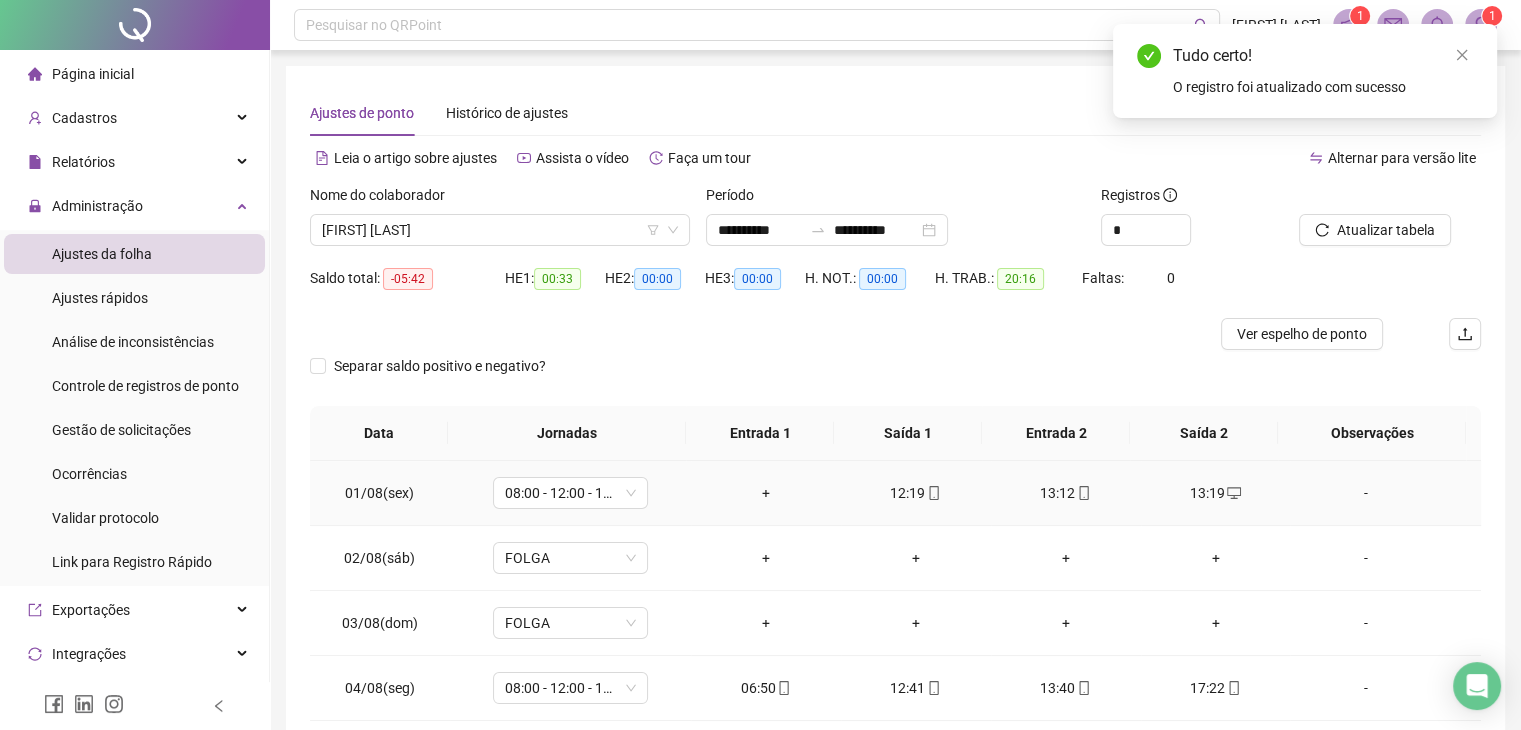 click on "+" at bounding box center (766, 493) 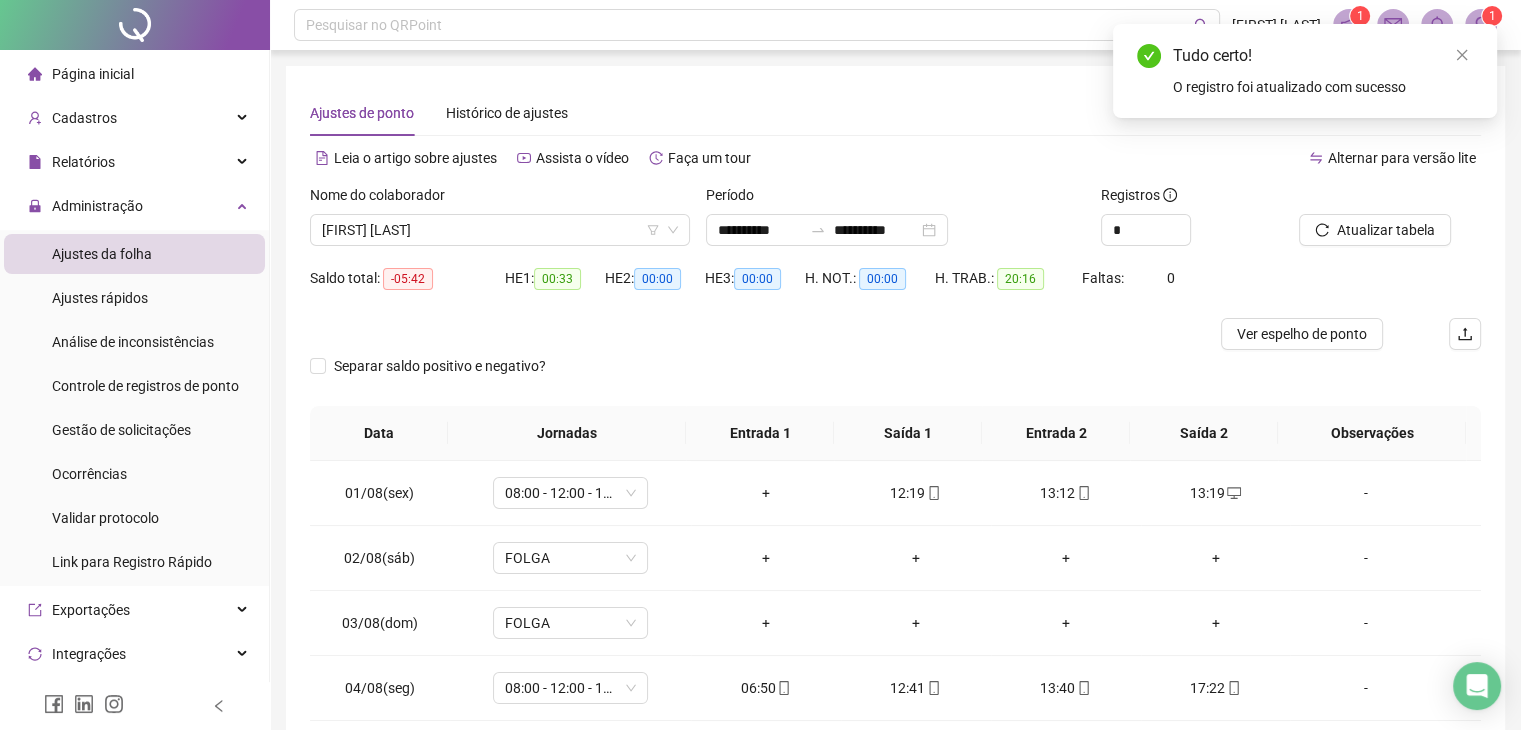 click on "+" at bounding box center [766, 493] 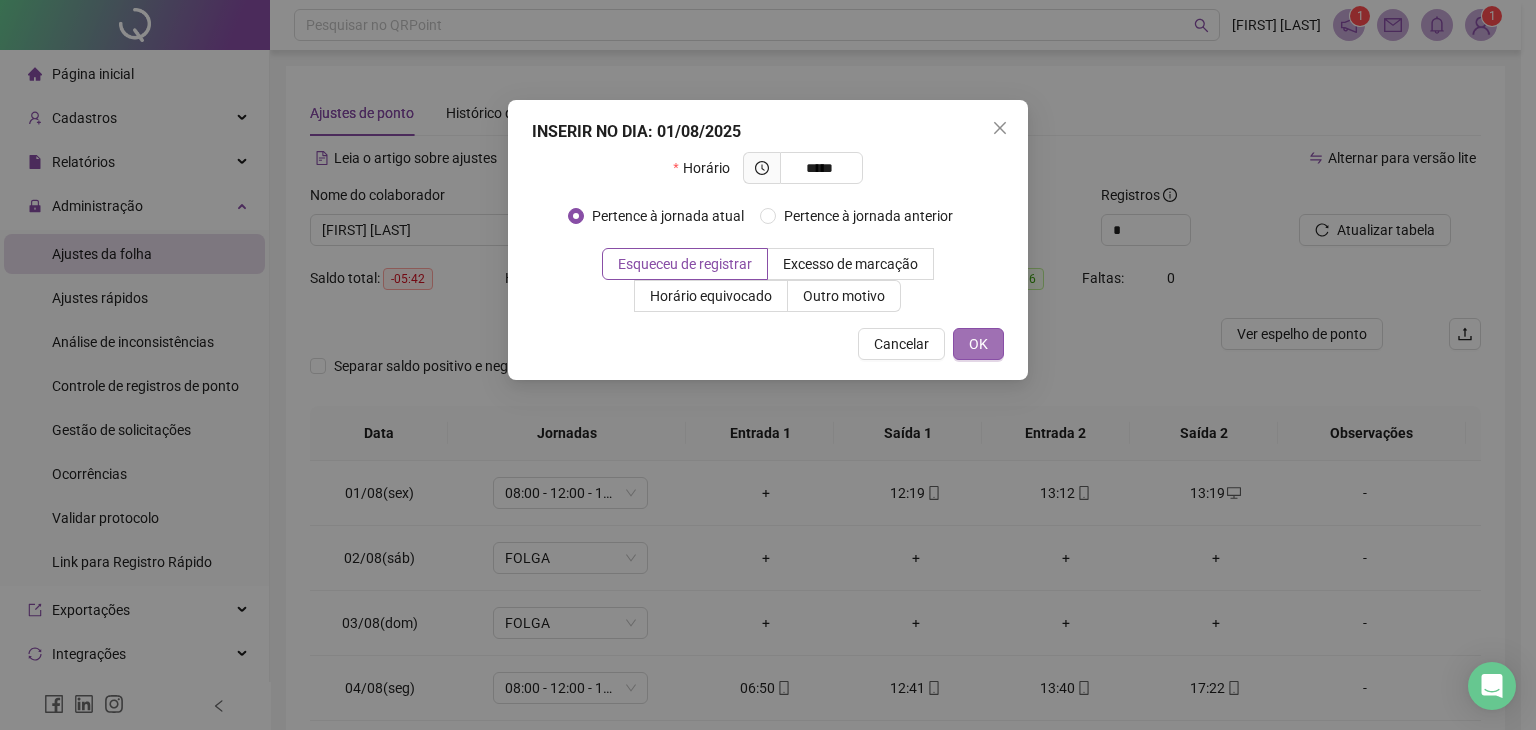 type on "*****" 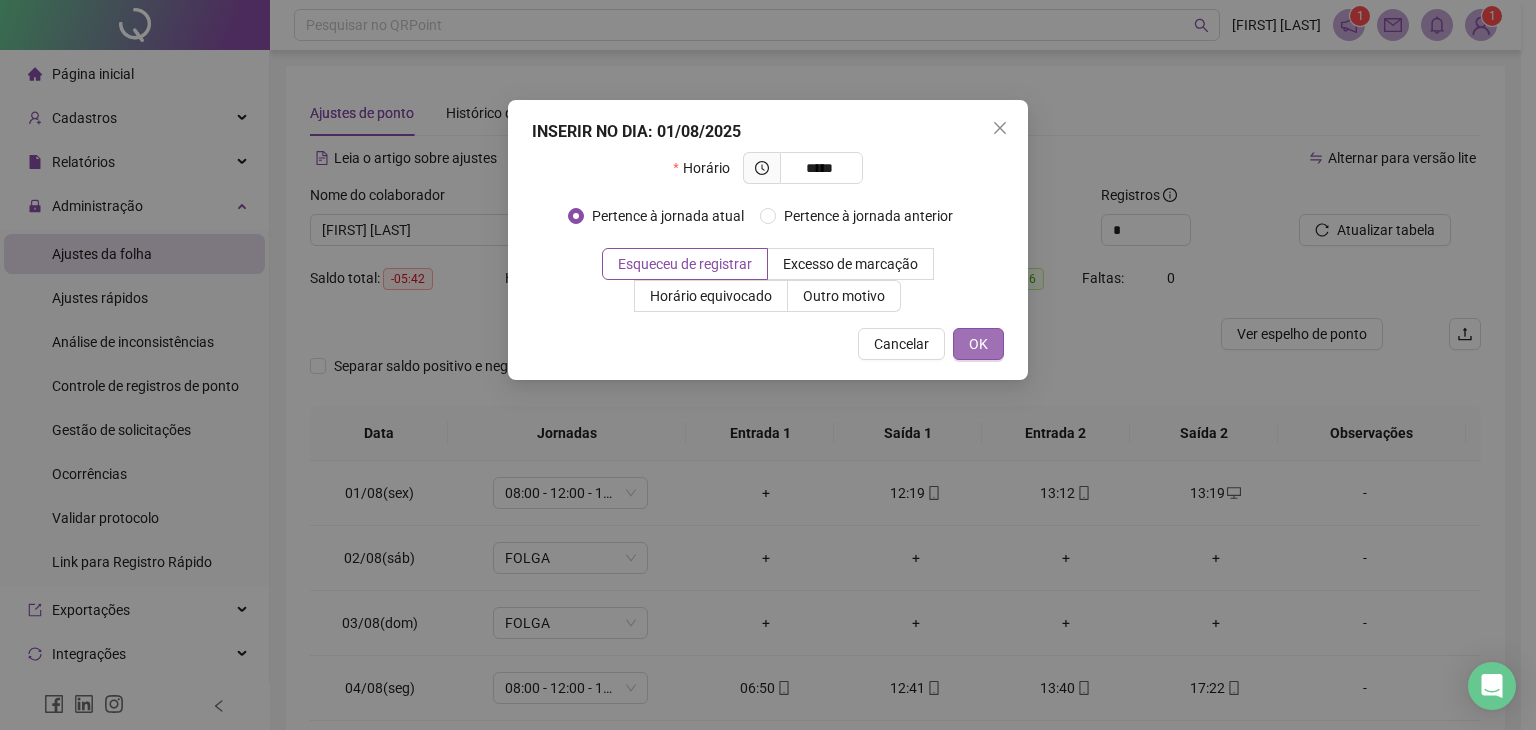 click on "OK" at bounding box center [978, 344] 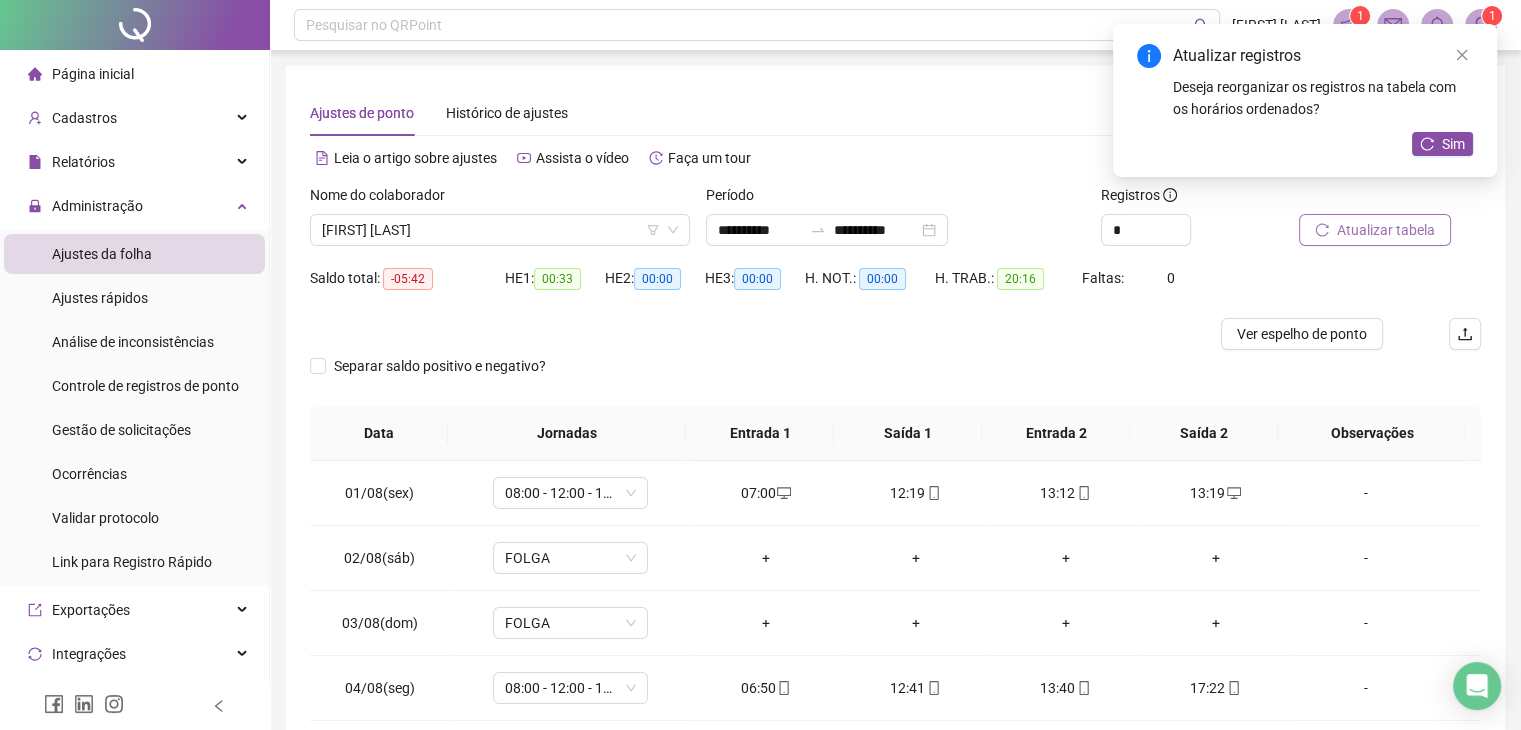 click on "Atualizar tabela" at bounding box center (1386, 230) 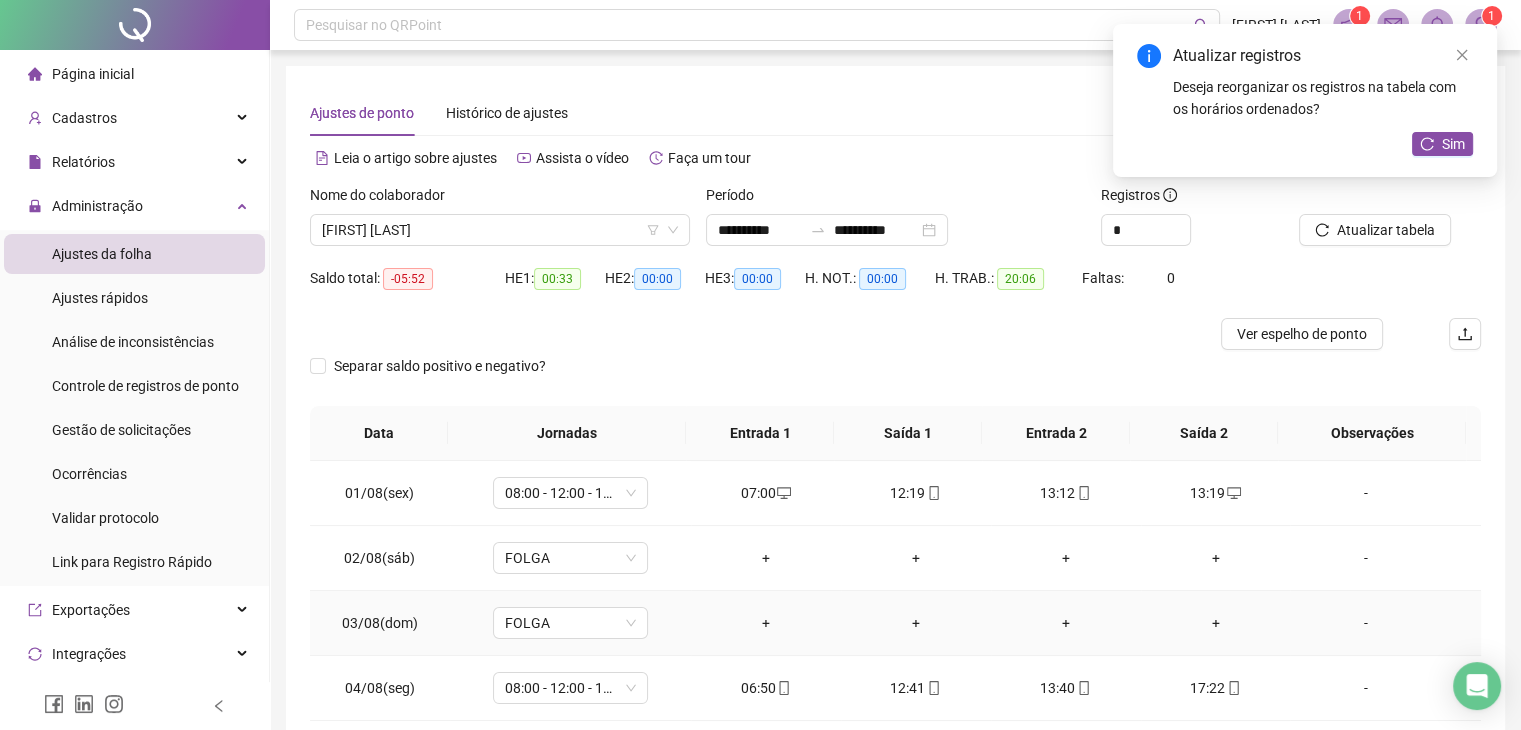 scroll, scrollTop: 165, scrollLeft: 0, axis: vertical 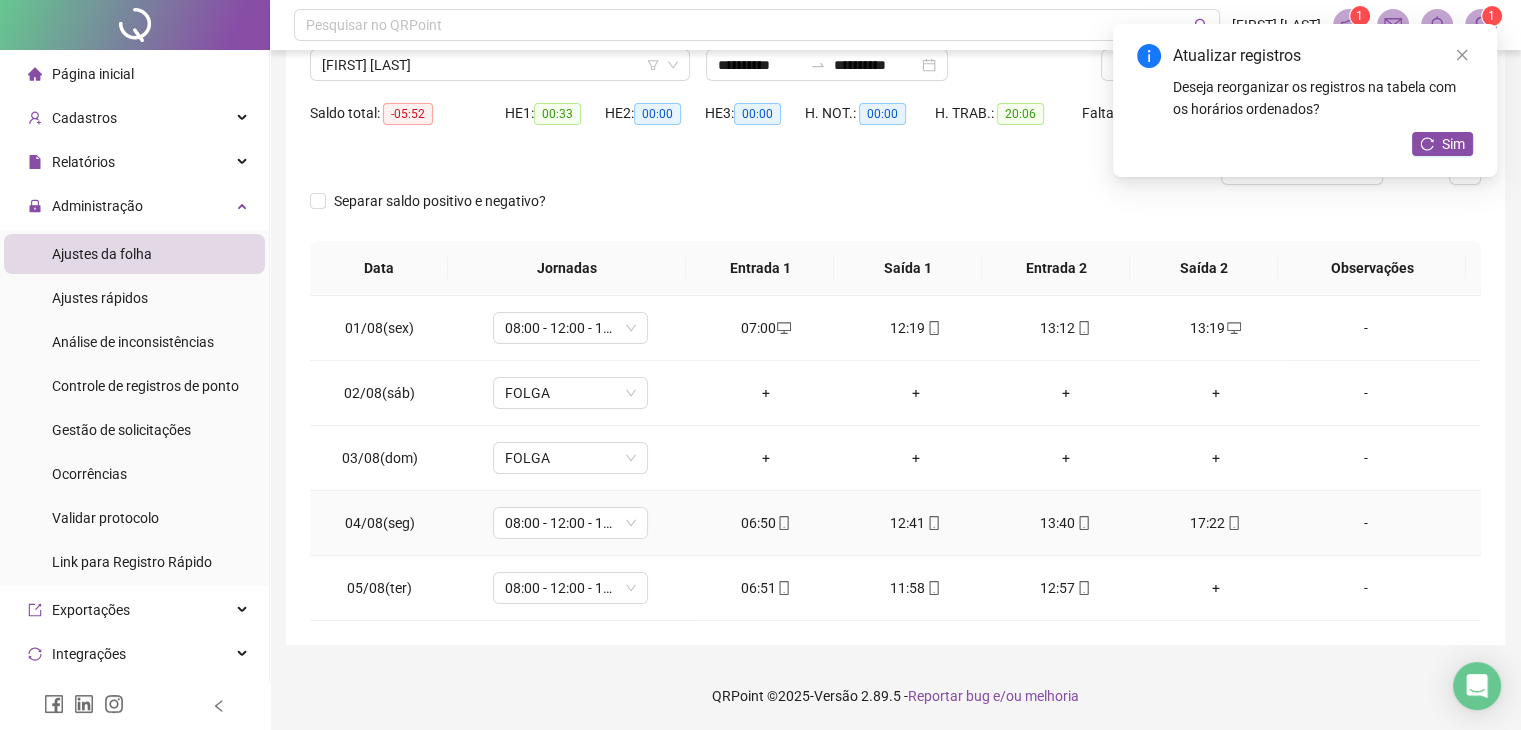 click 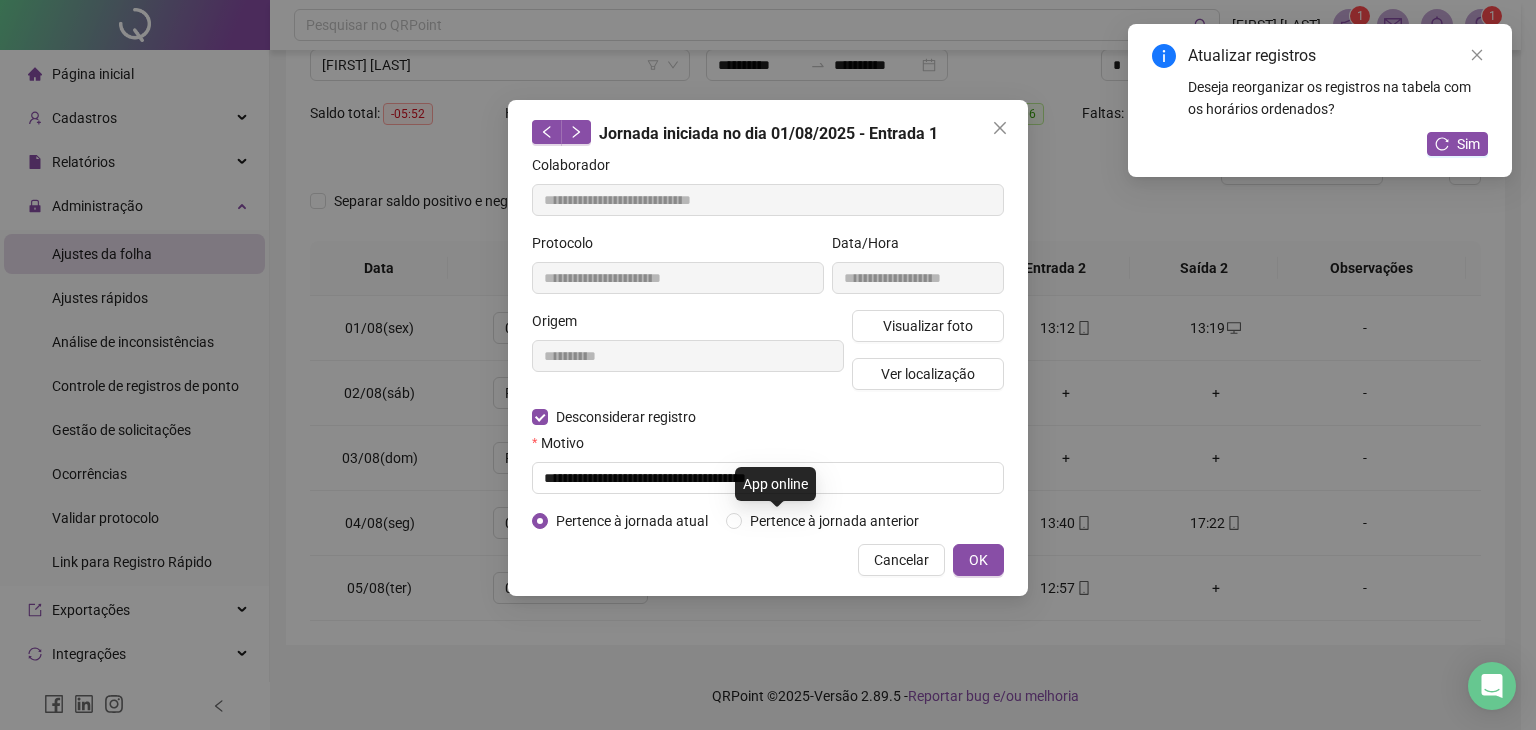 type on "**********" 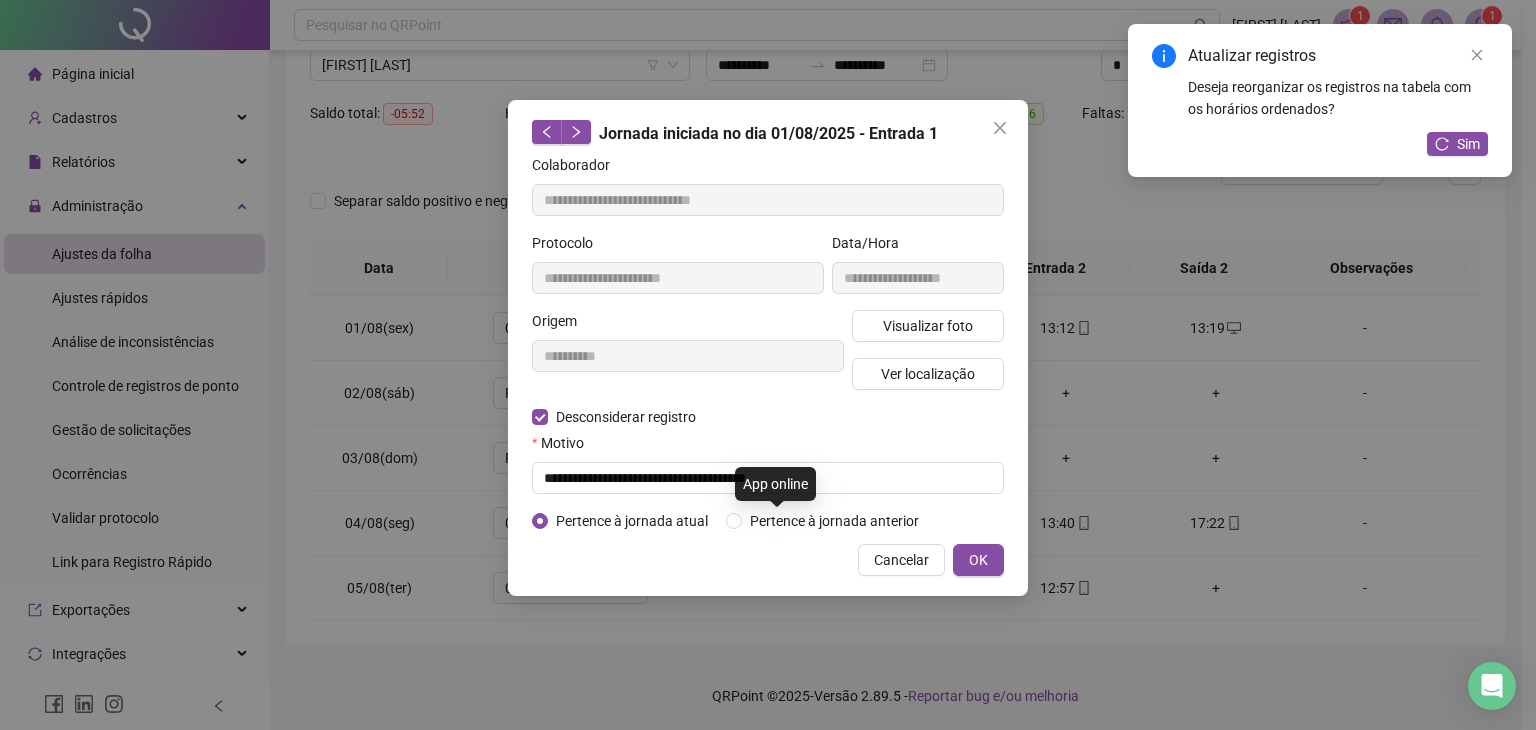 type on "**********" 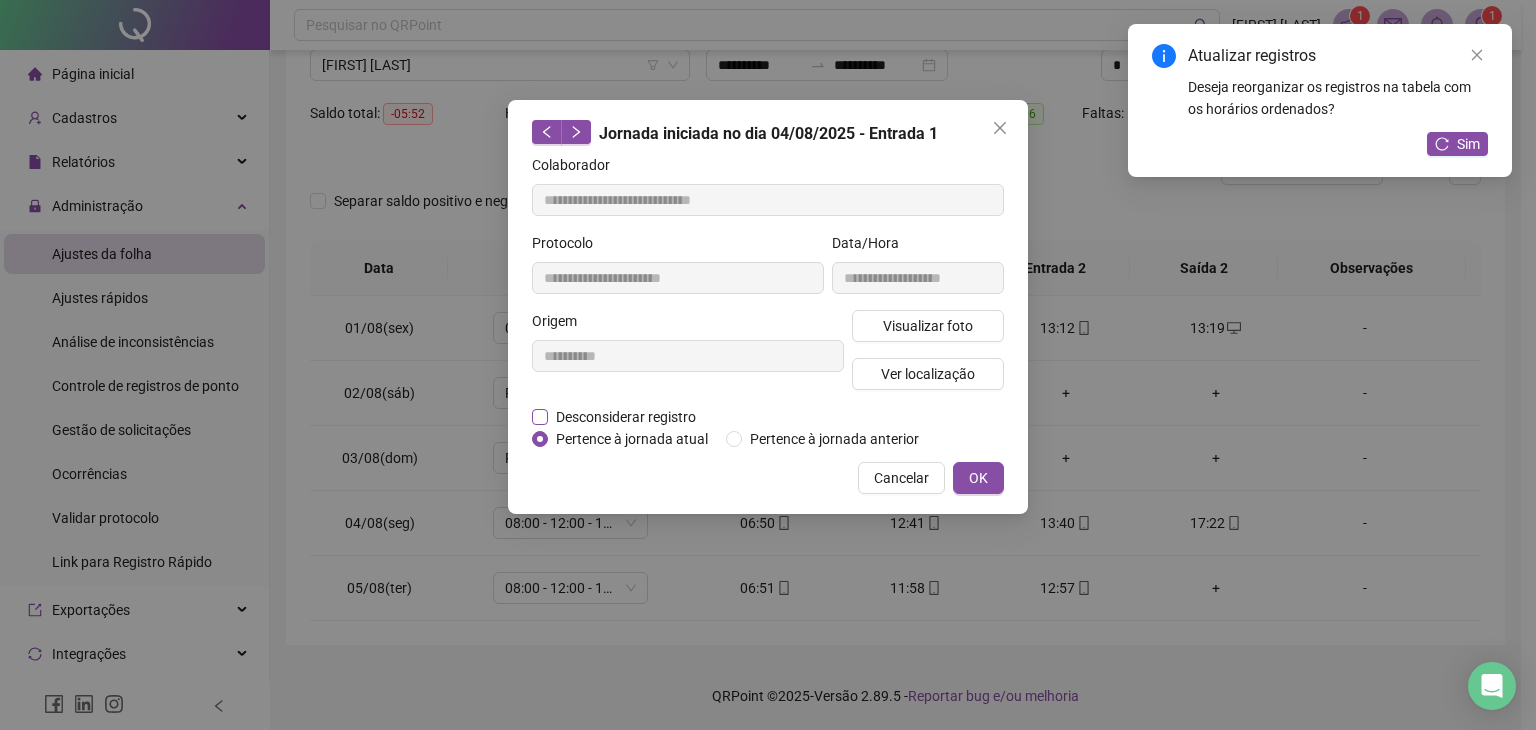 drag, startPoint x: 594, startPoint y: 421, endPoint x: 605, endPoint y: 419, distance: 11.18034 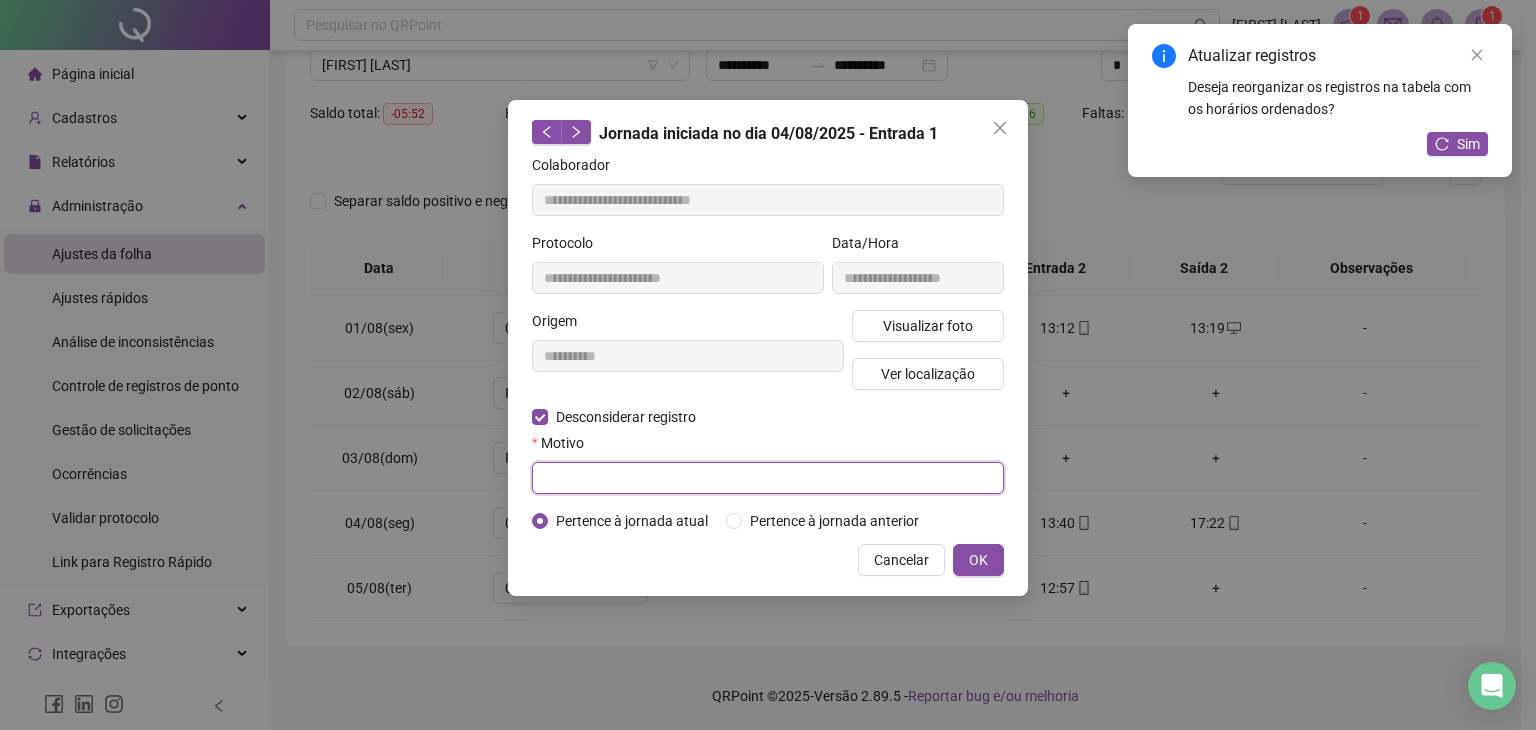 click at bounding box center [768, 478] 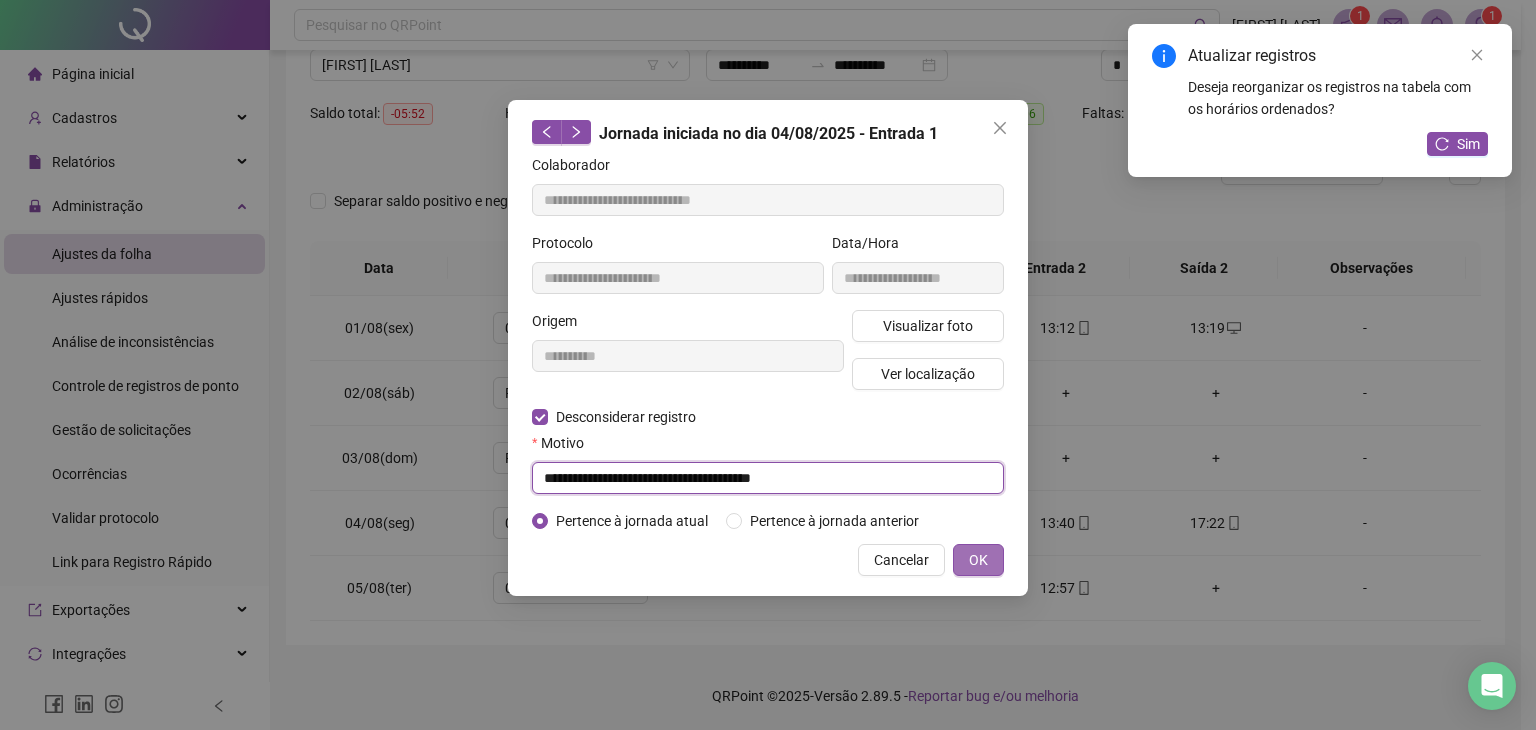 type on "**********" 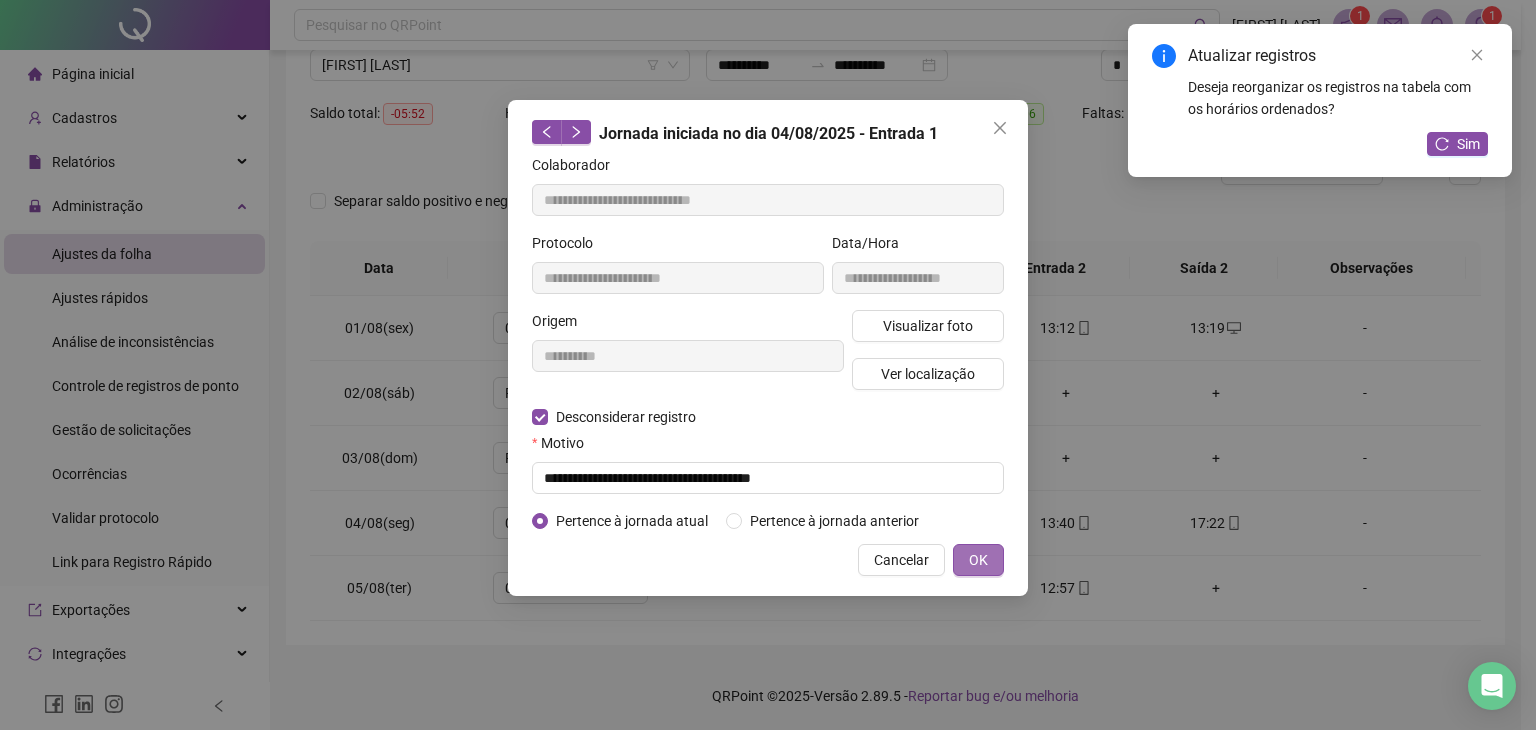 click on "OK" at bounding box center [978, 560] 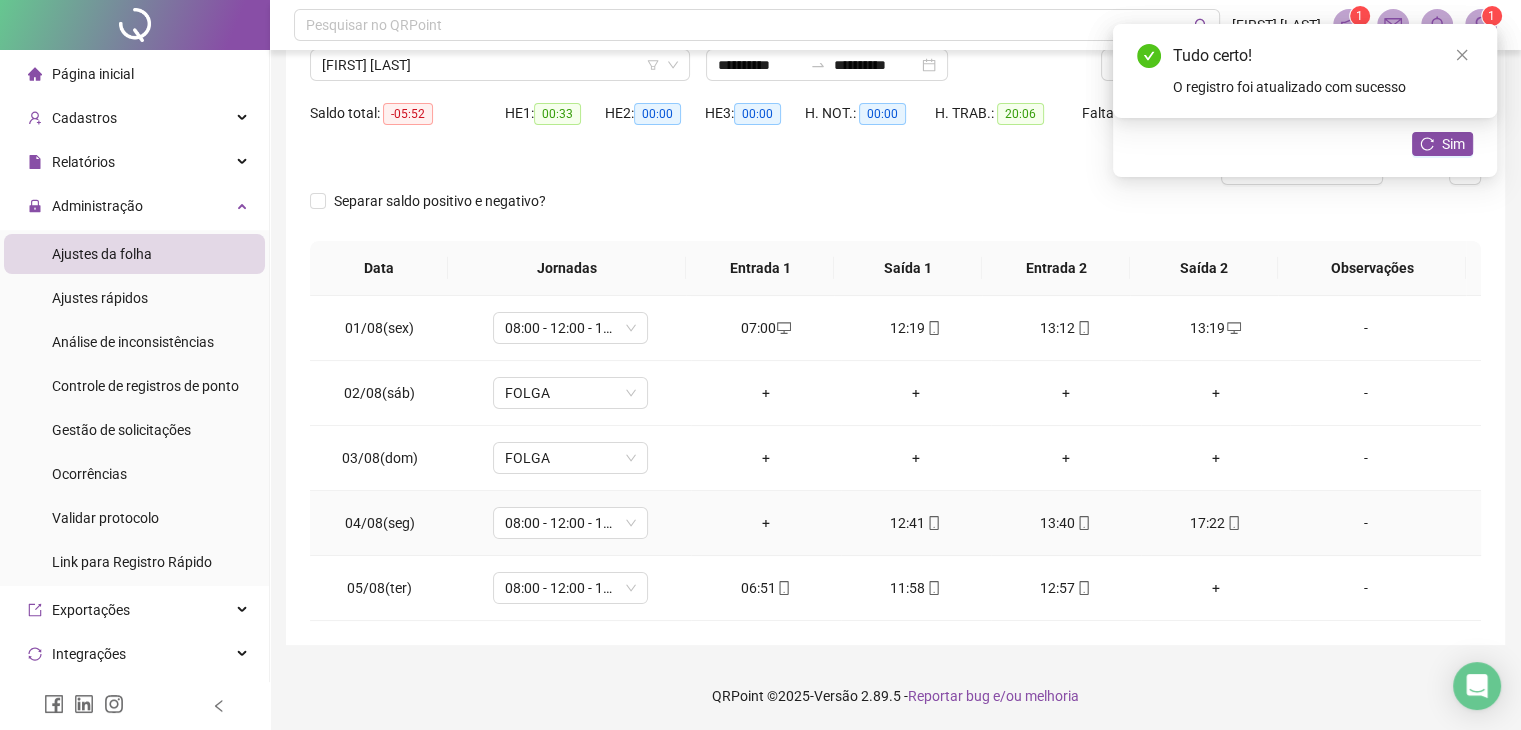 click on "+" at bounding box center [766, 523] 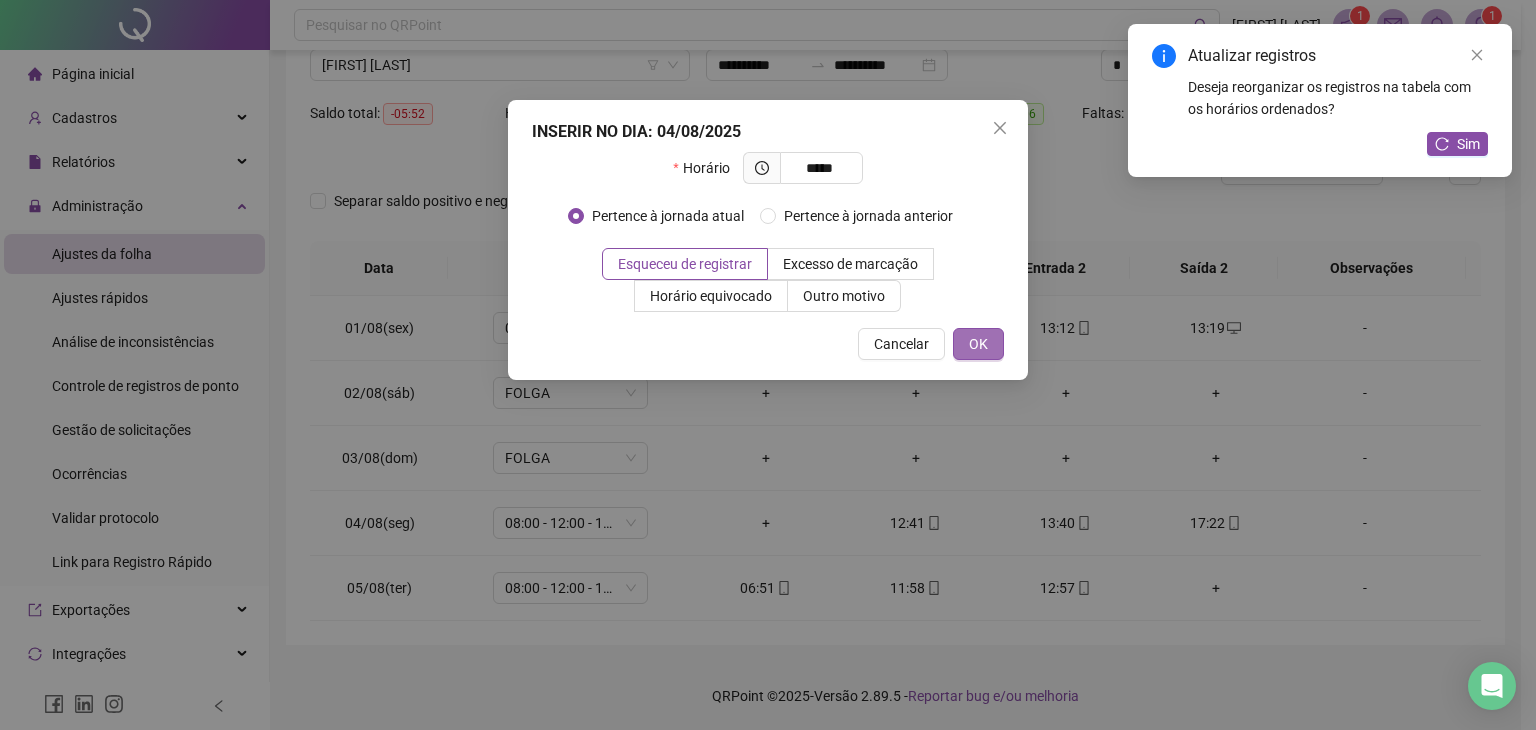 type on "*****" 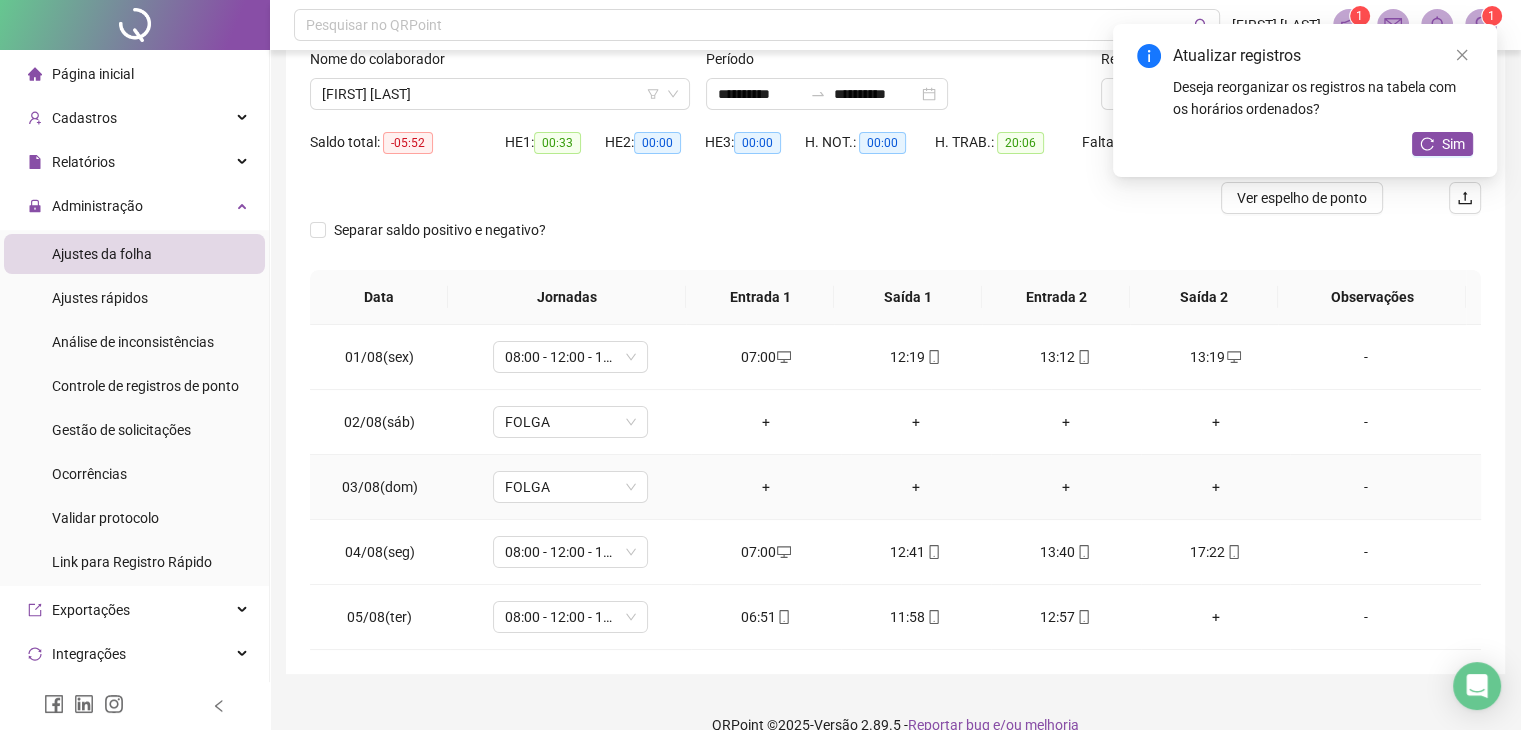 scroll, scrollTop: 0, scrollLeft: 0, axis: both 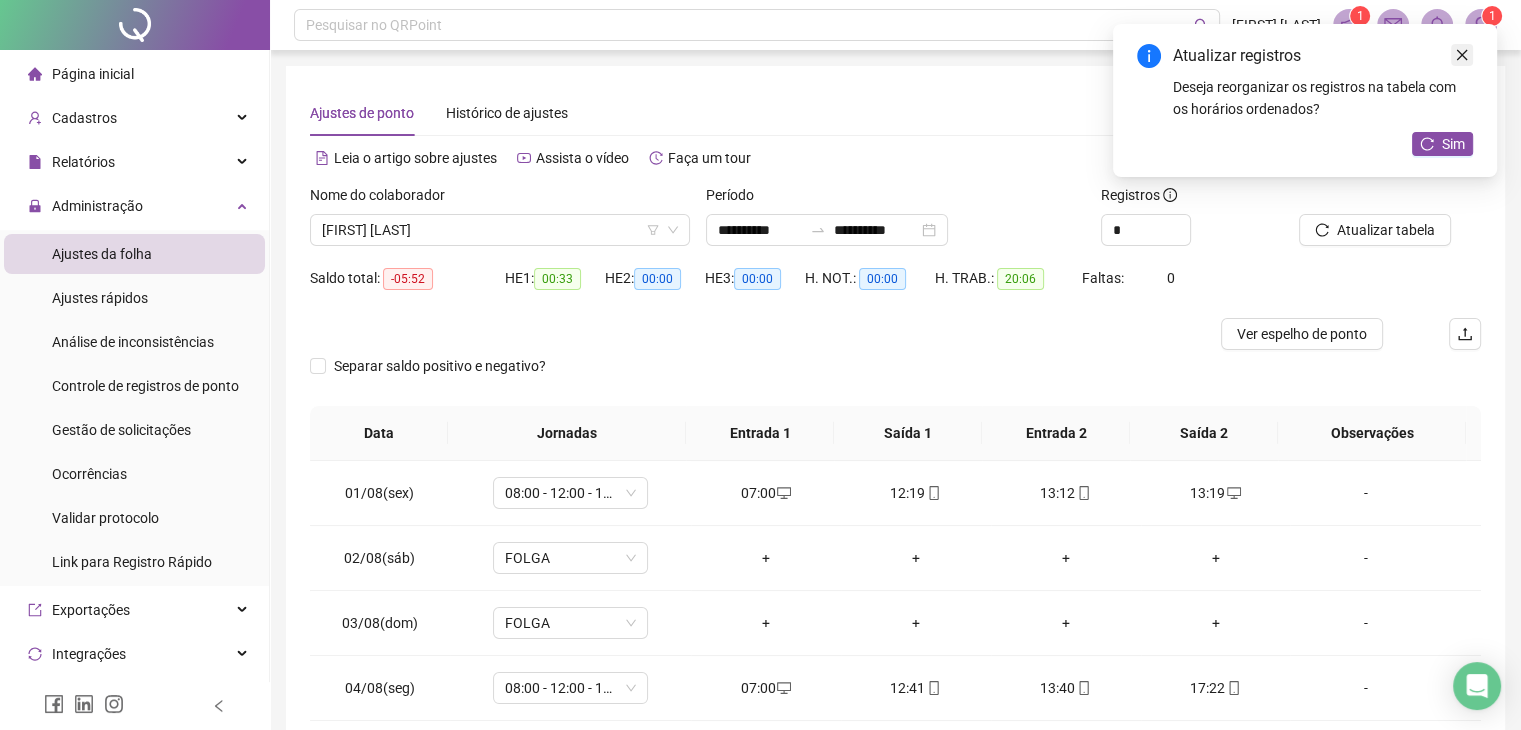 click 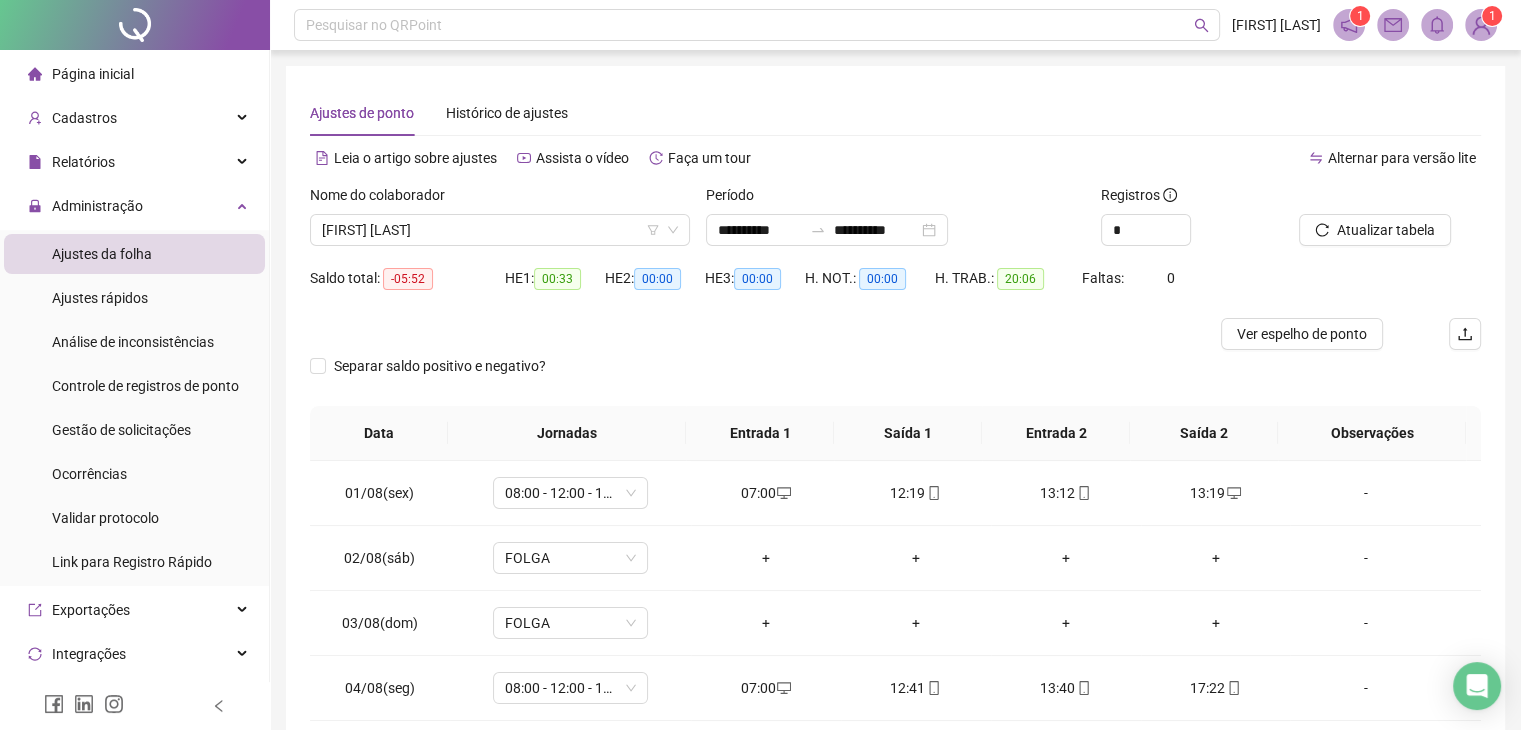 drag, startPoint x: 525, startPoint y: 342, endPoint x: 523, endPoint y: 283, distance: 59.03389 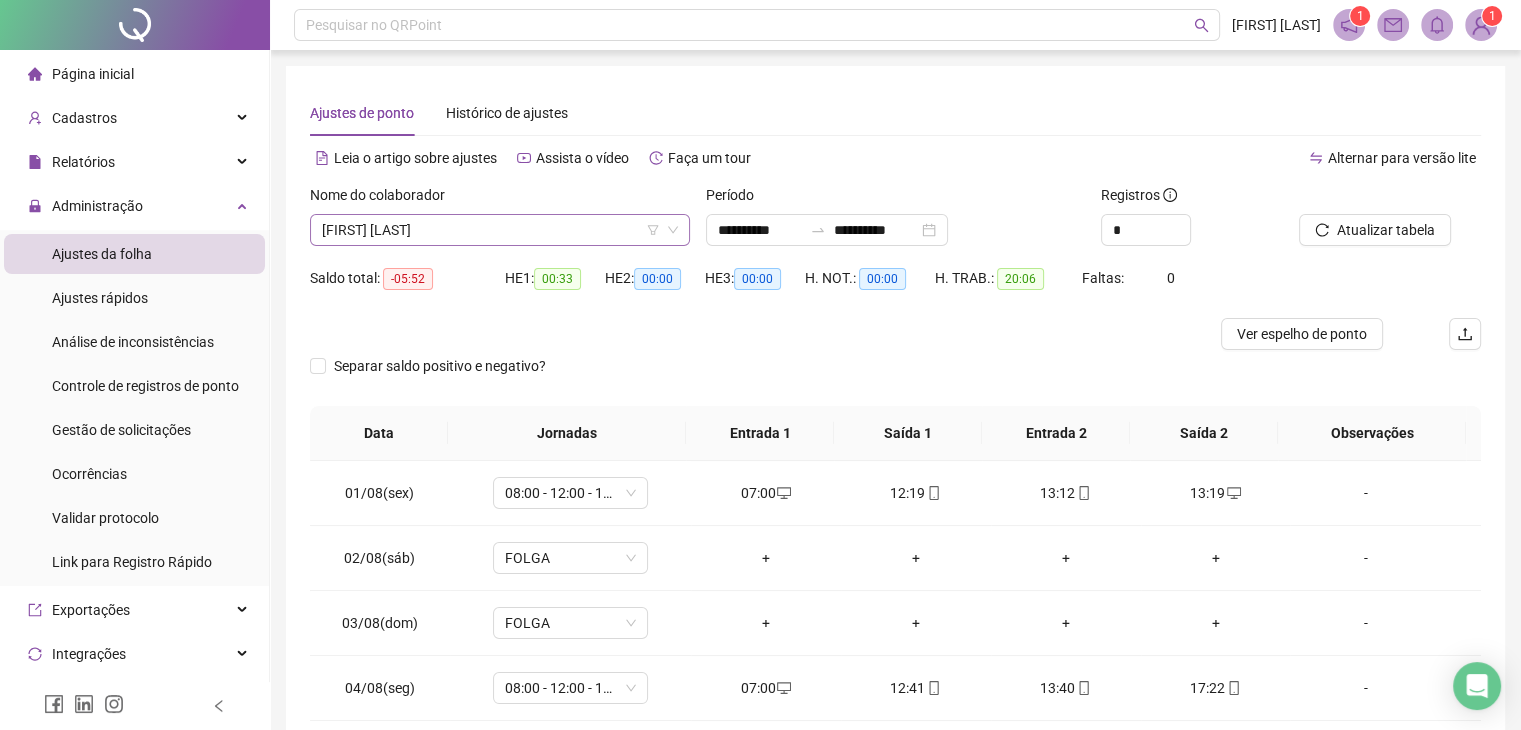 click on "[FIRST] [LAST]" at bounding box center [500, 230] 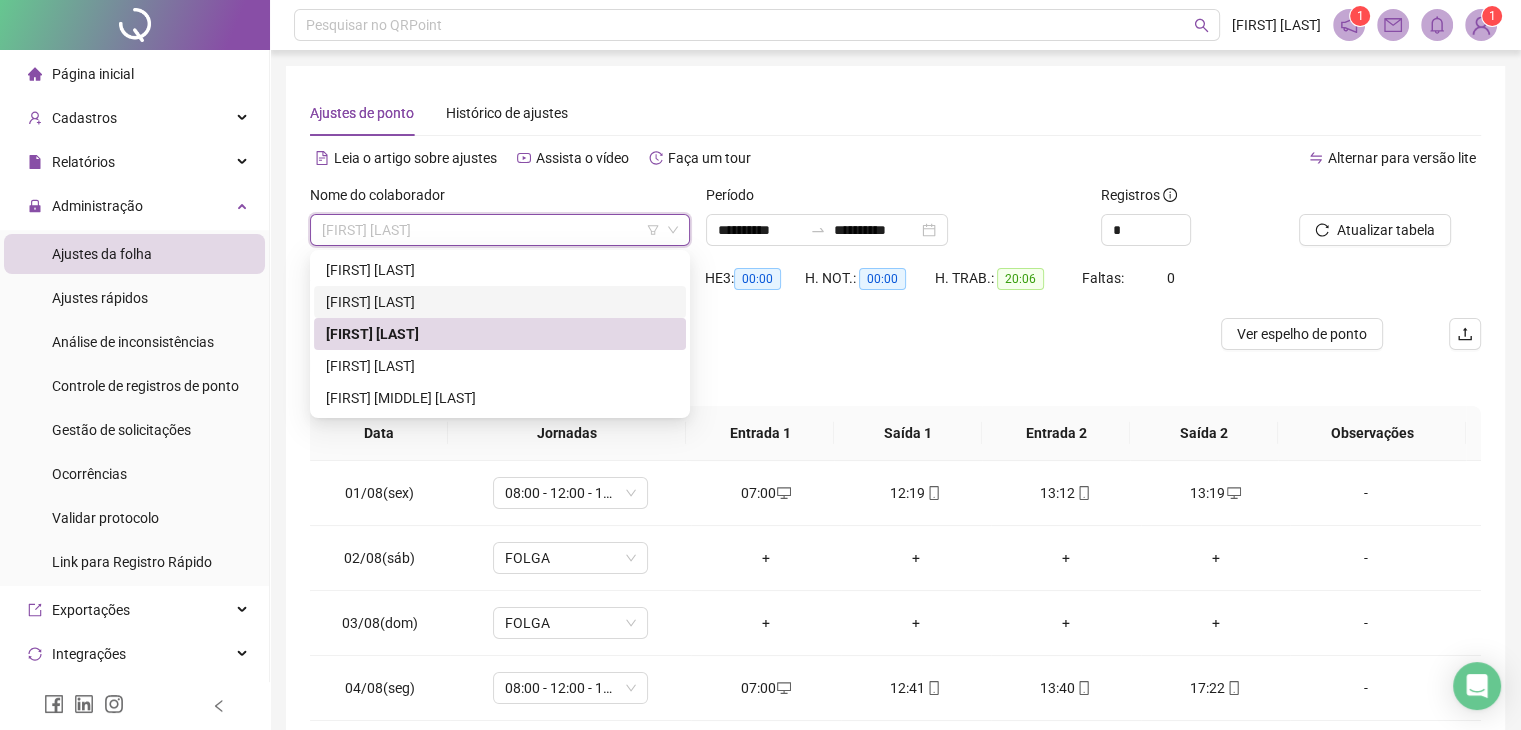 click on "[FIRST] [LAST]" at bounding box center [500, 302] 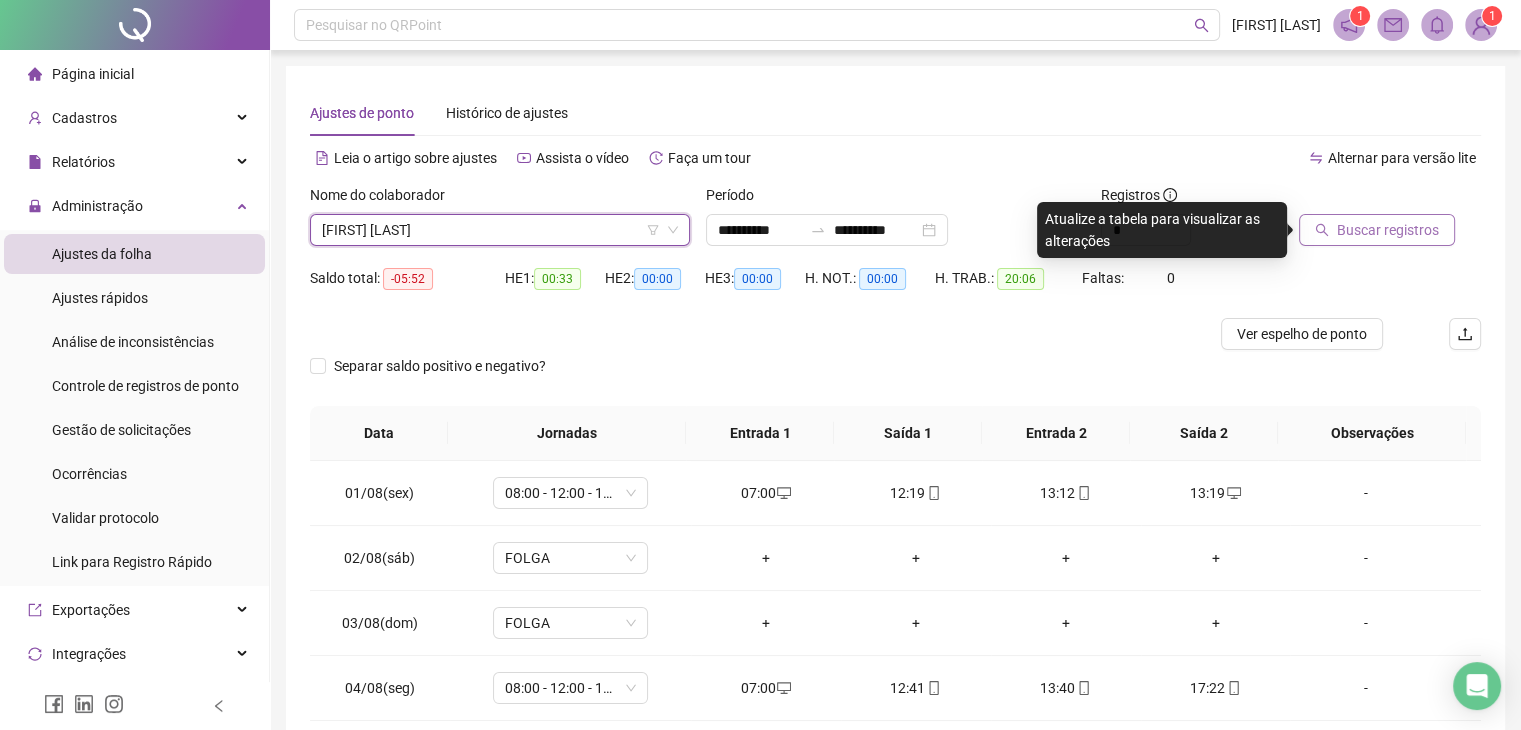 click on "Buscar registros" at bounding box center (1388, 230) 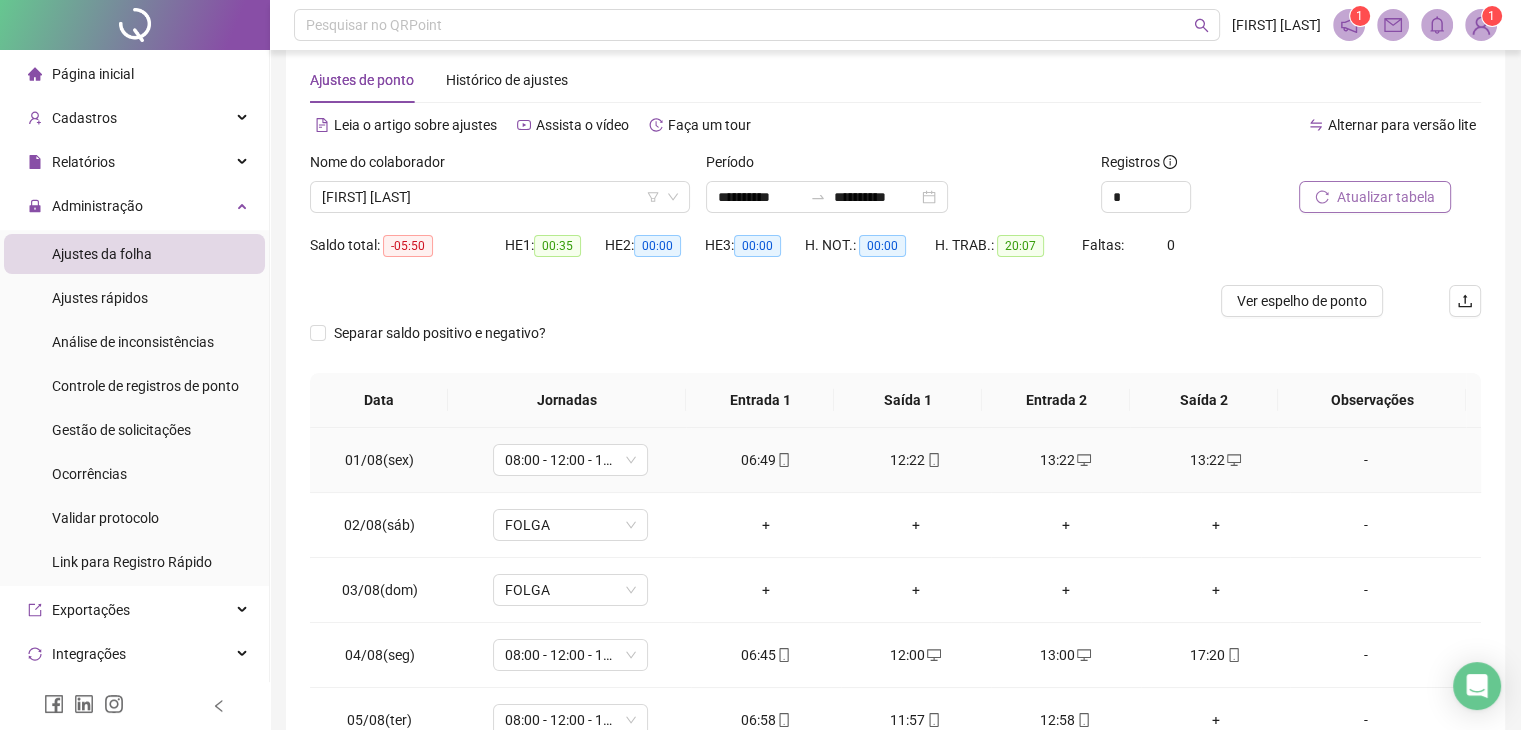 scroll, scrollTop: 0, scrollLeft: 0, axis: both 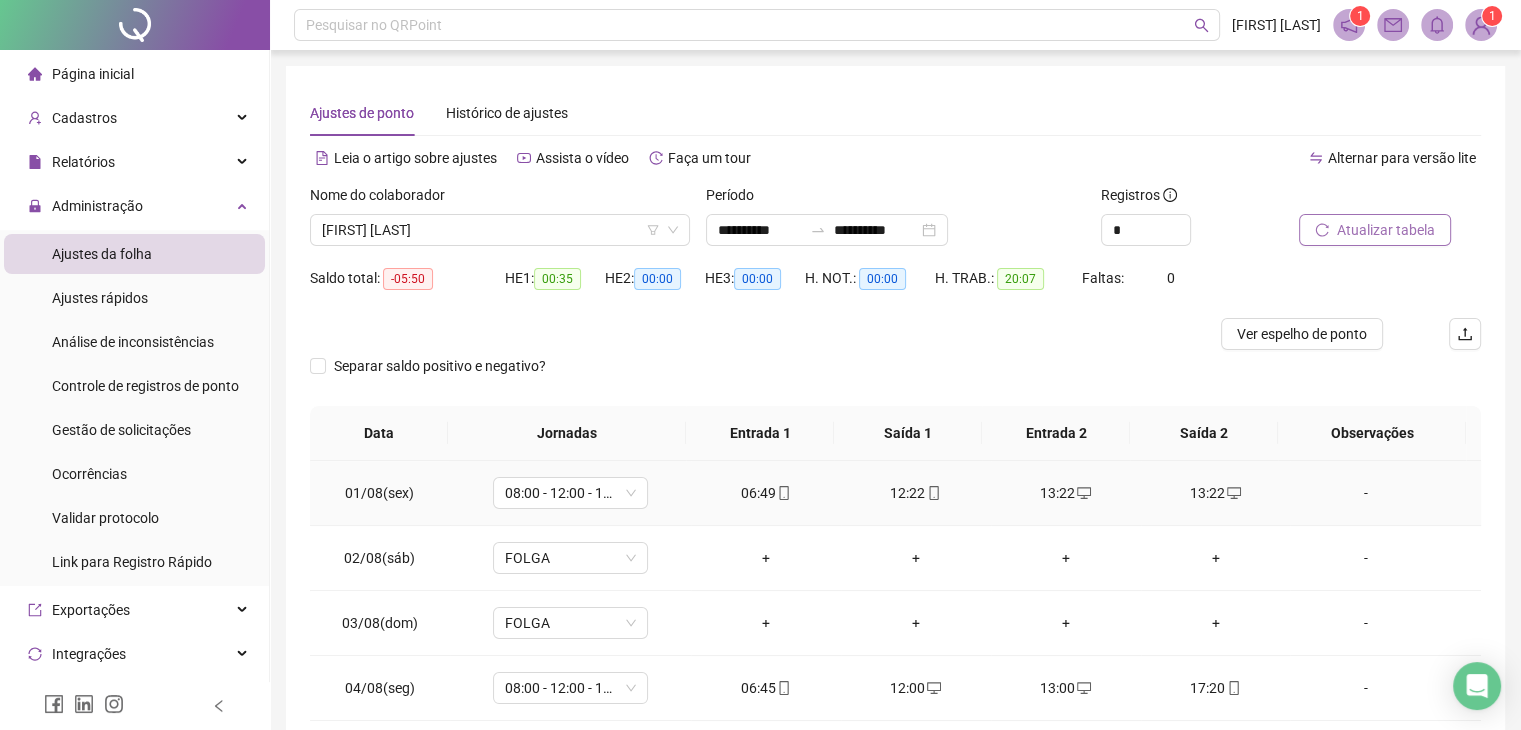 click on "06:49" at bounding box center (766, 493) 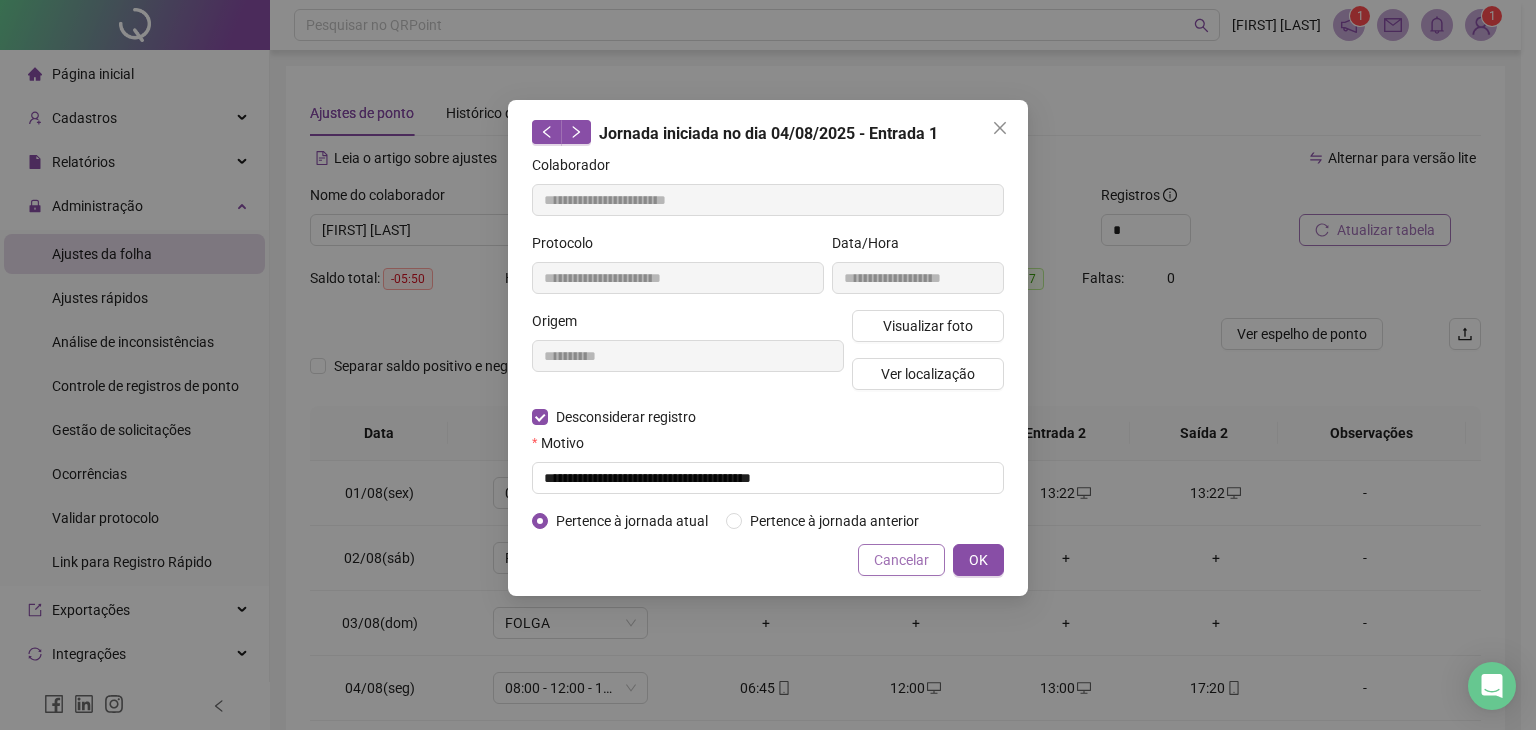 type on "**********" 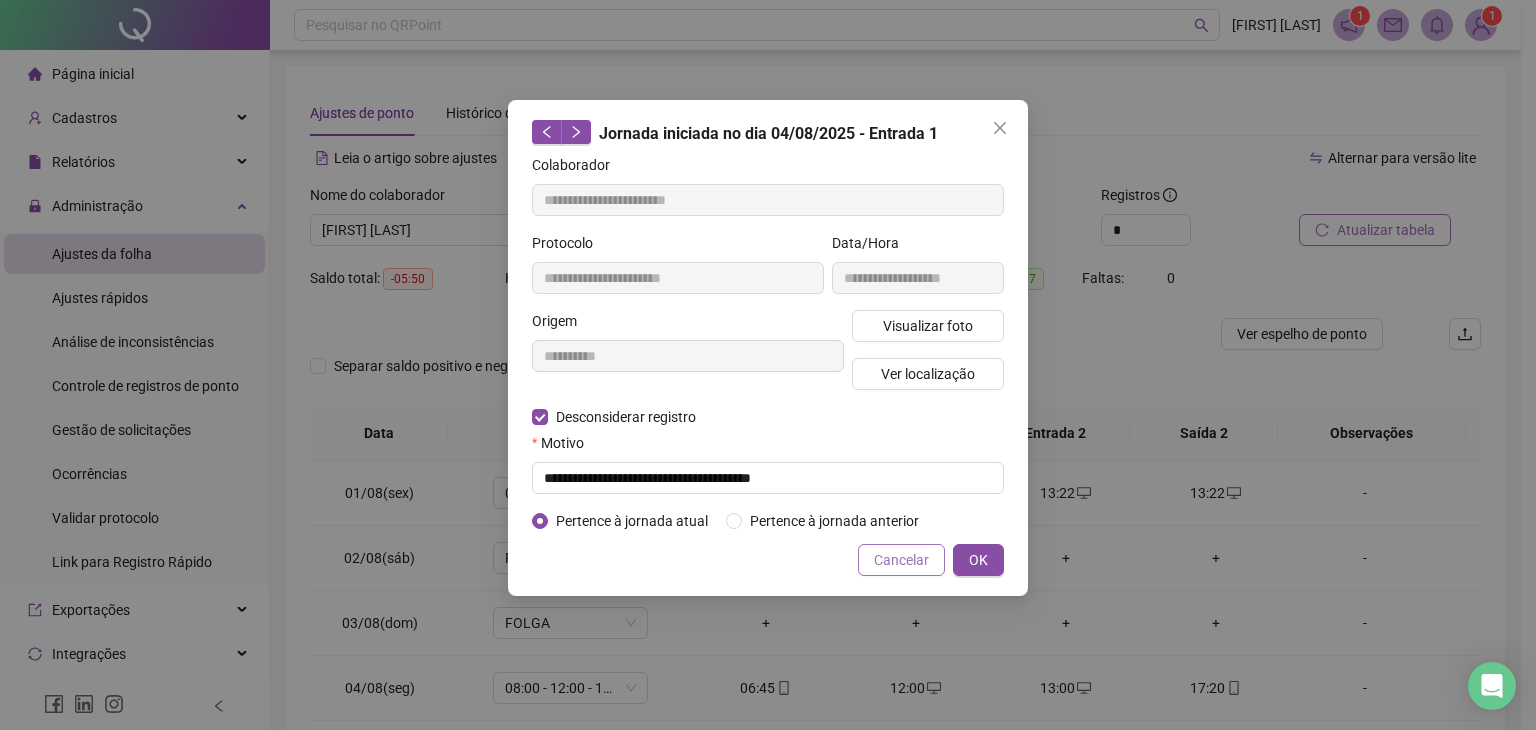 type on "**********" 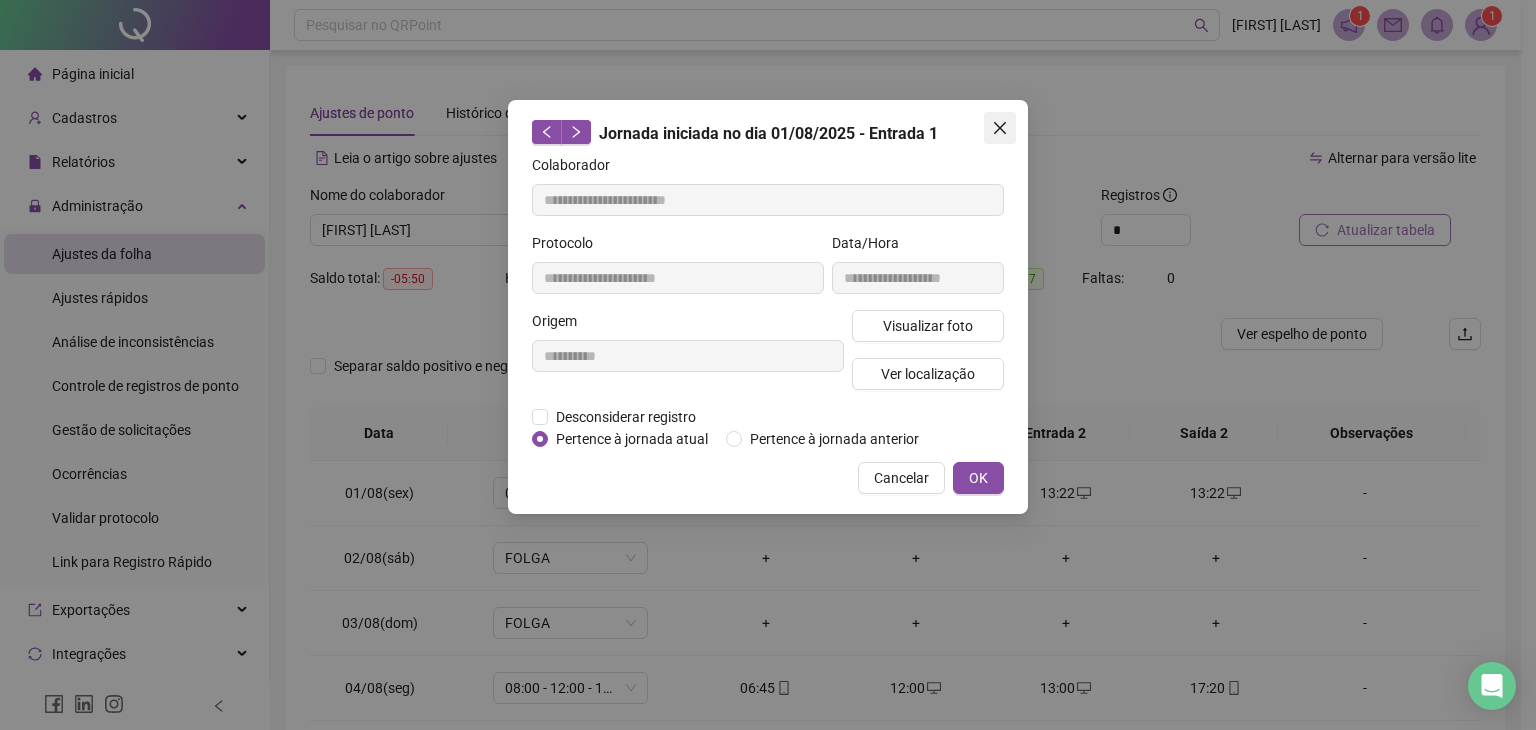 click 